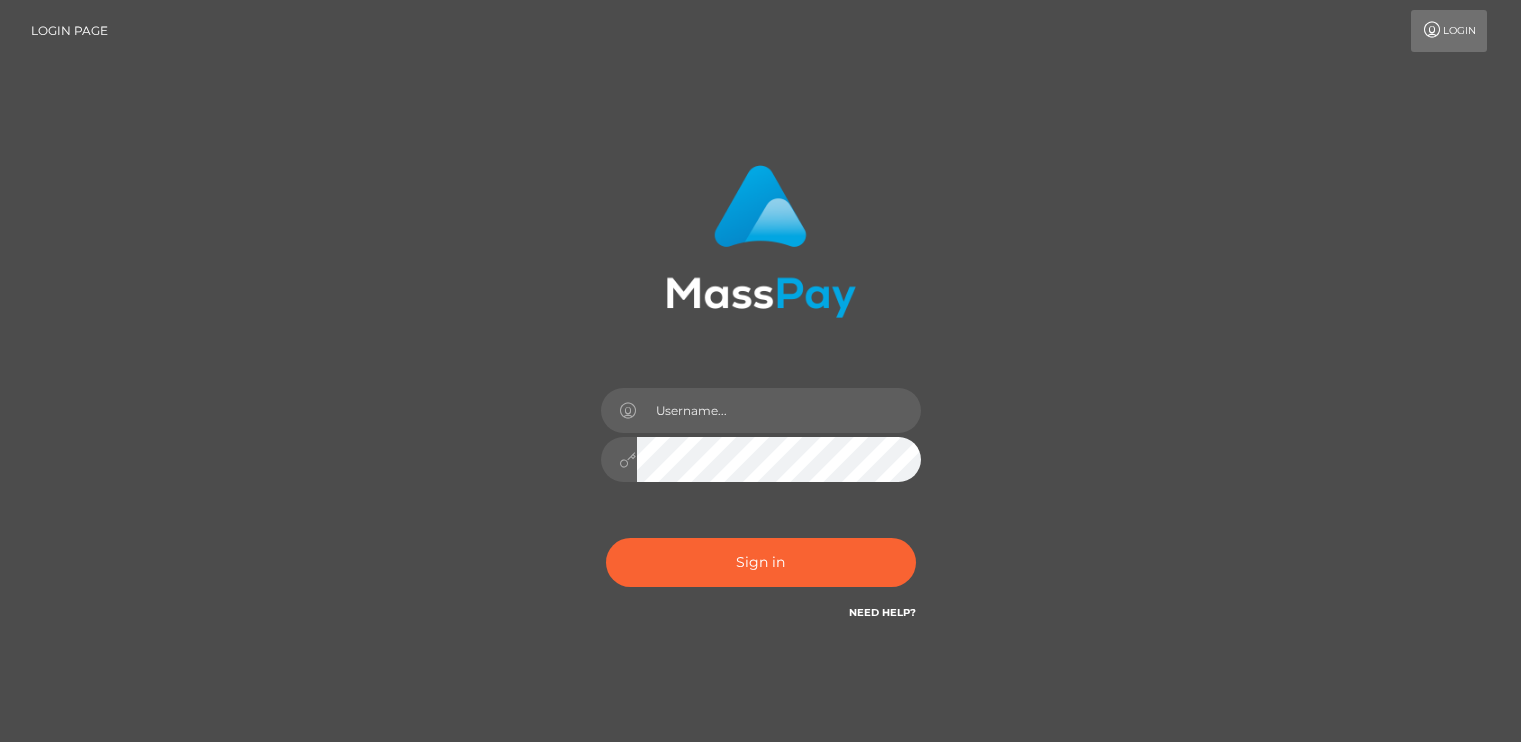 scroll, scrollTop: 0, scrollLeft: 0, axis: both 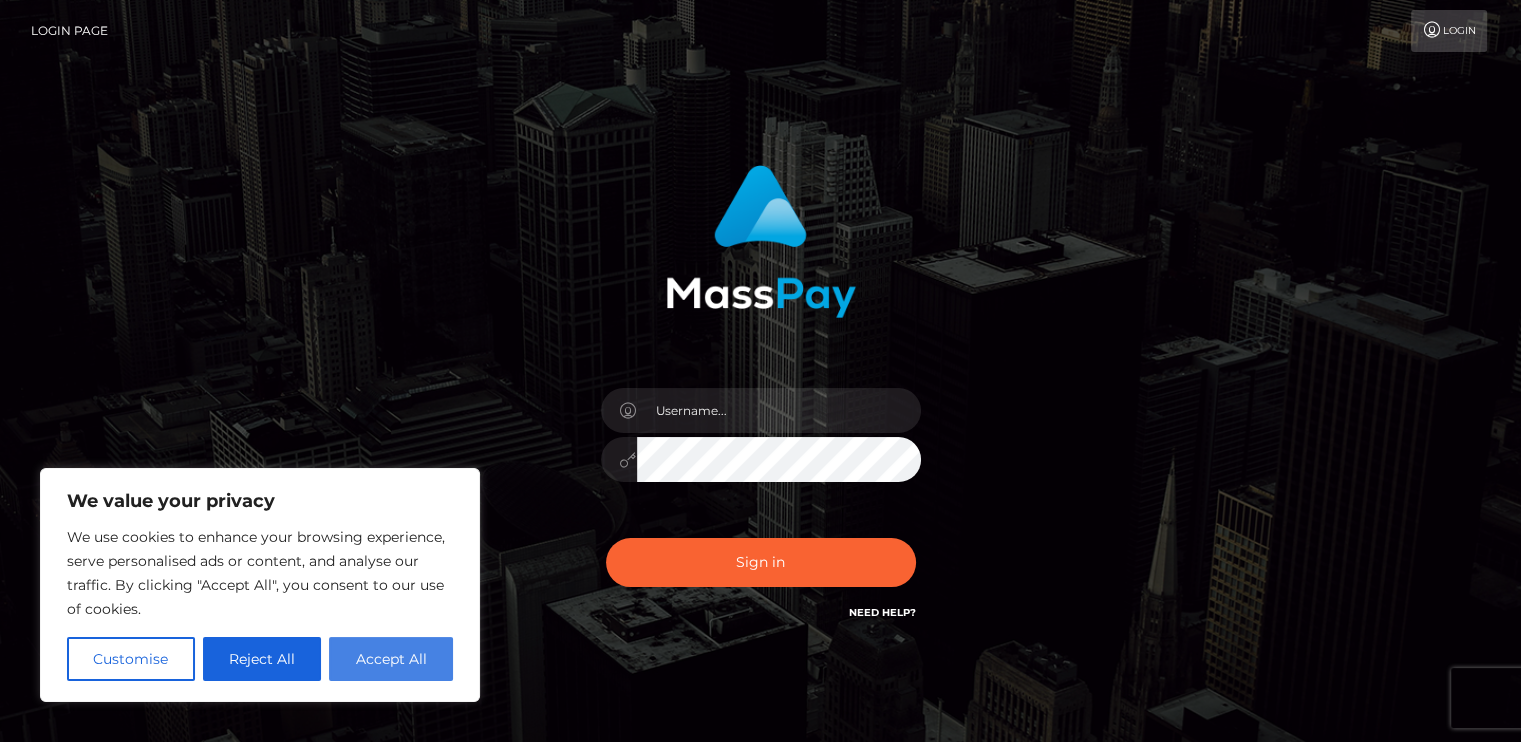 click on "Accept All" at bounding box center [391, 659] 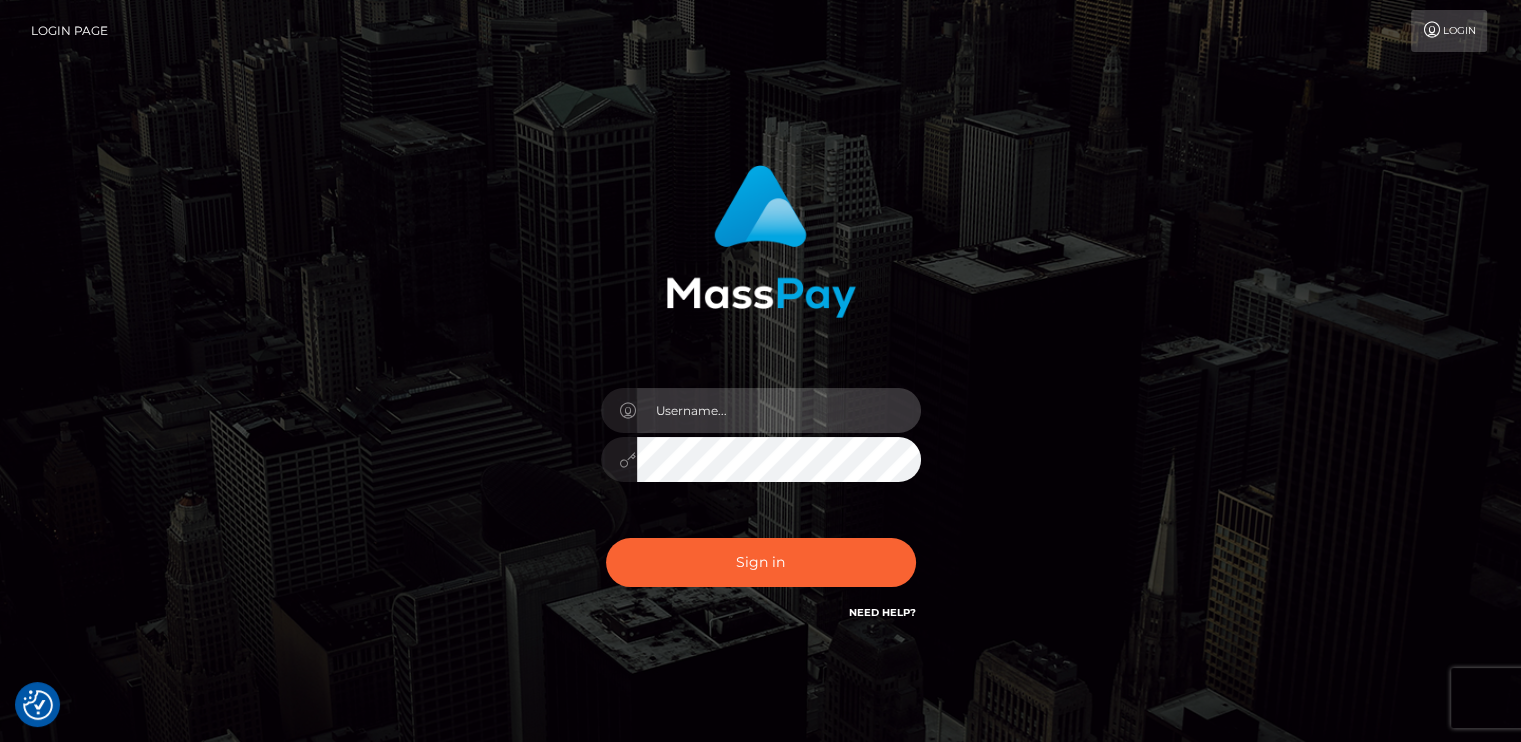 click at bounding box center (779, 410) 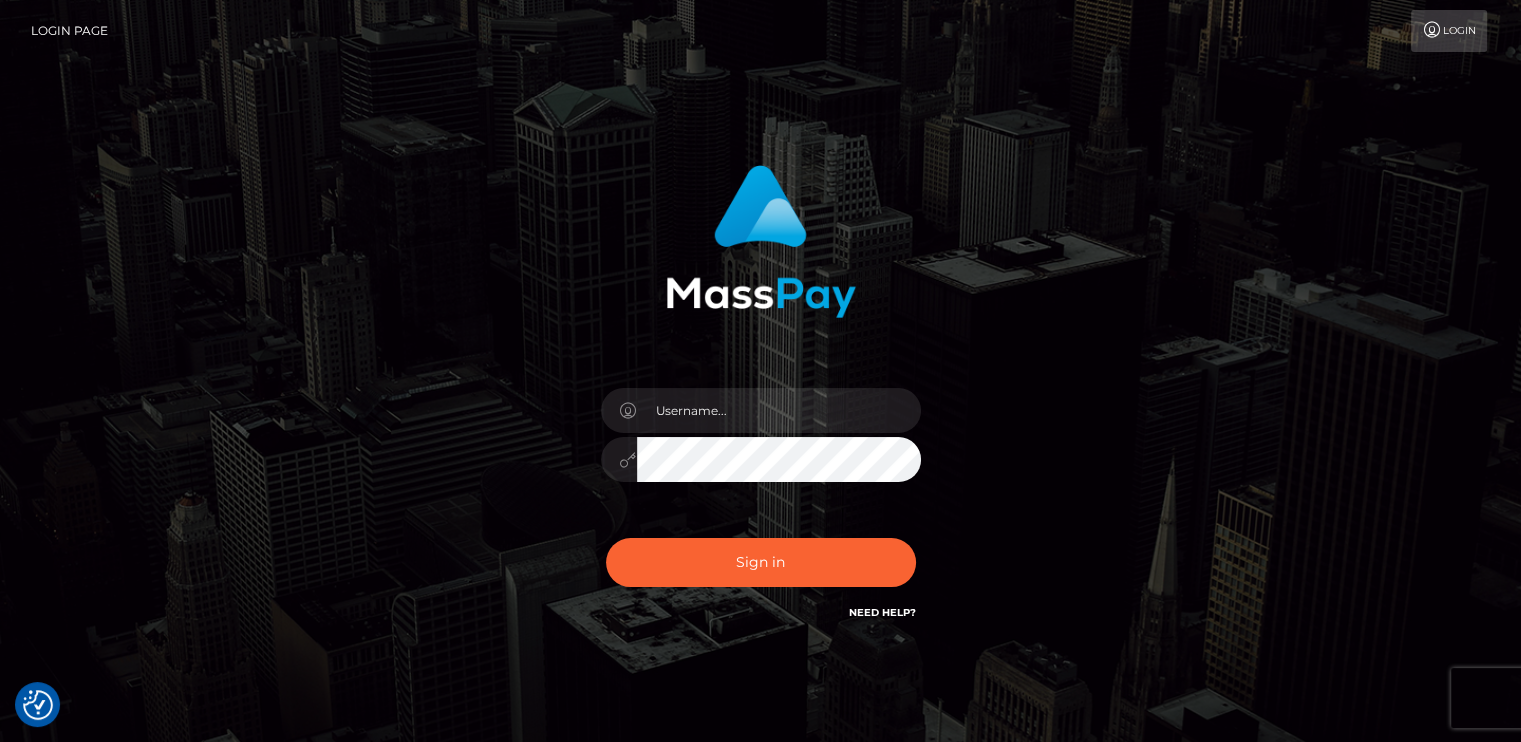 click on "Sign in" at bounding box center [761, 404] 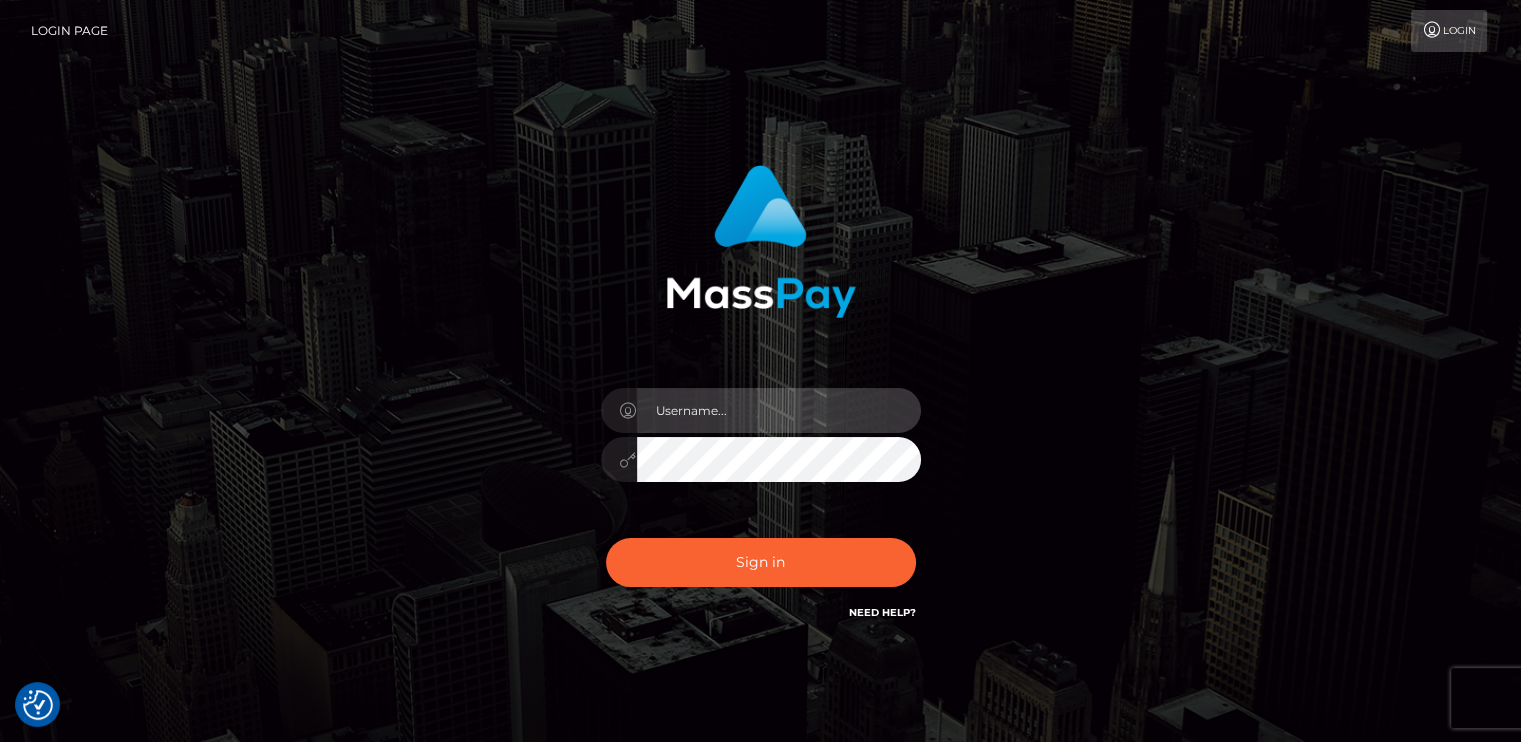 paste on "zendaya.miss@yahoo.com" 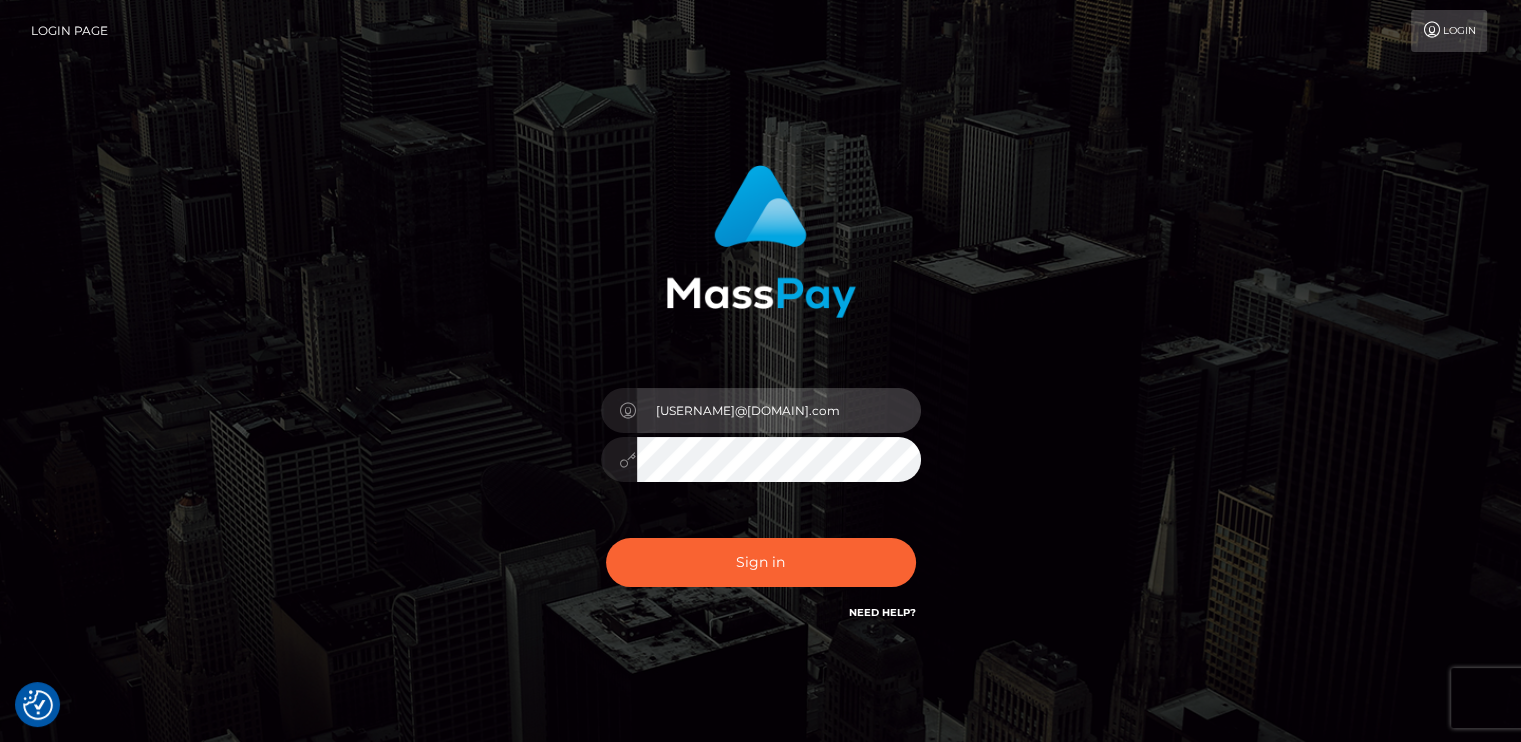 type on "zendaya.miss@yahoo.com" 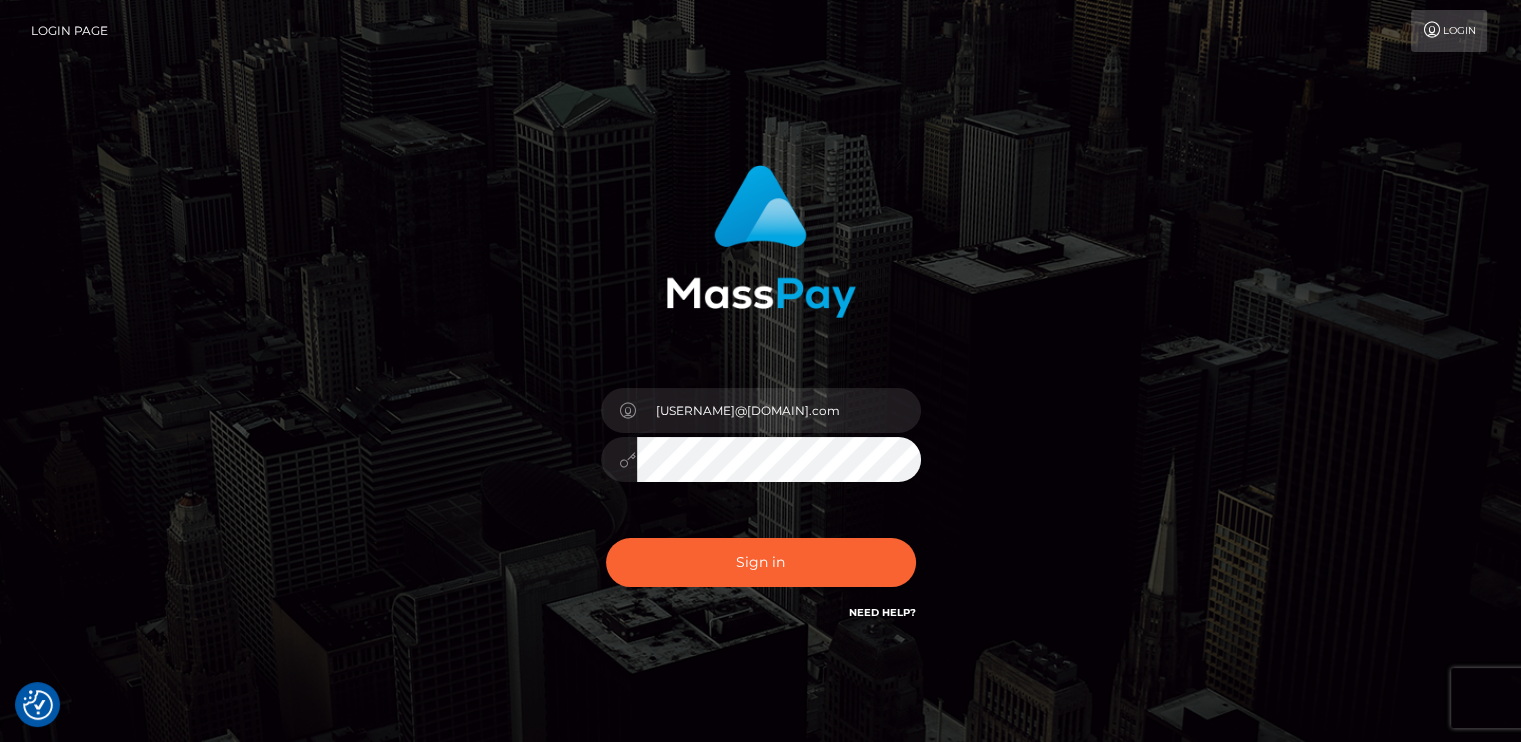 click on "Sign in" at bounding box center [761, 562] 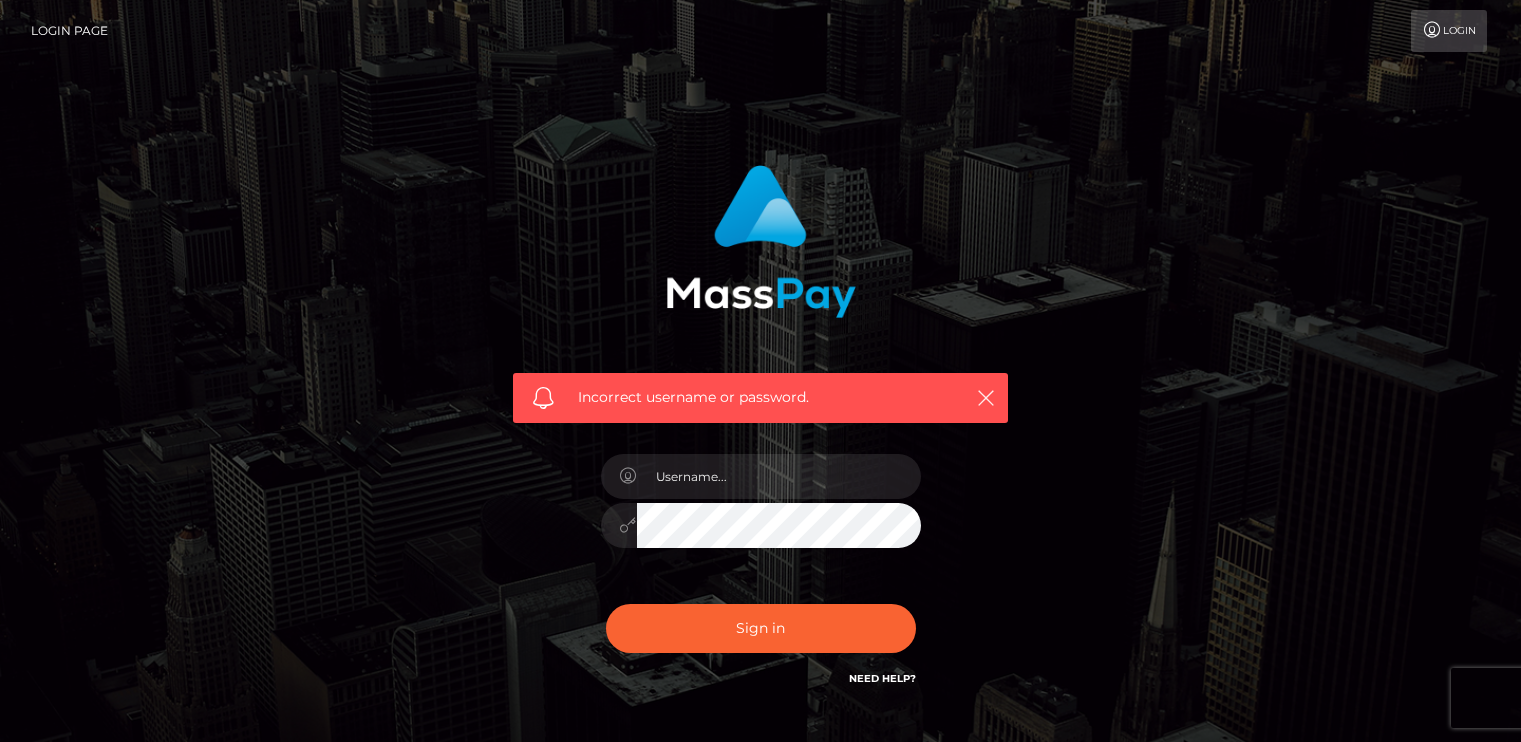 scroll, scrollTop: 0, scrollLeft: 0, axis: both 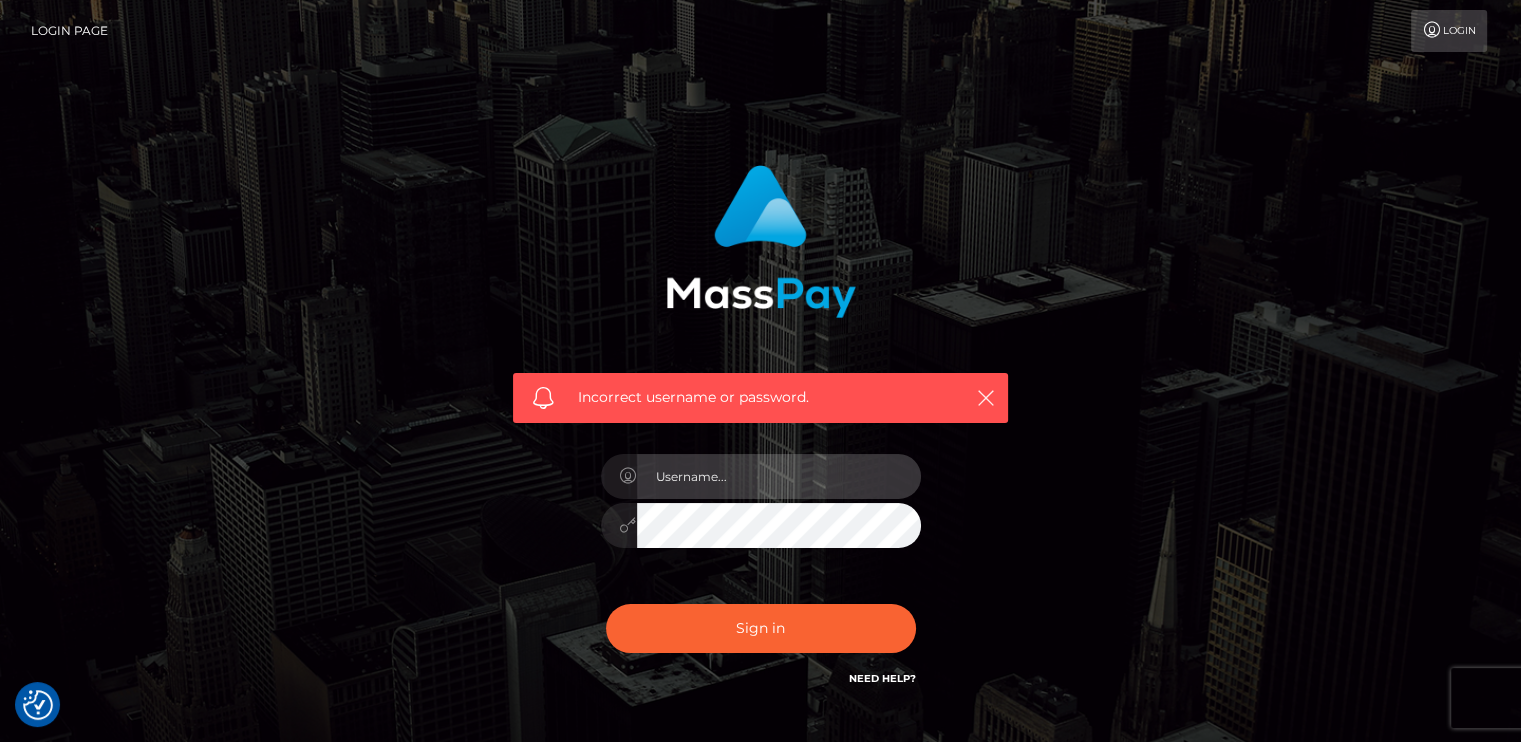 click at bounding box center (779, 476) 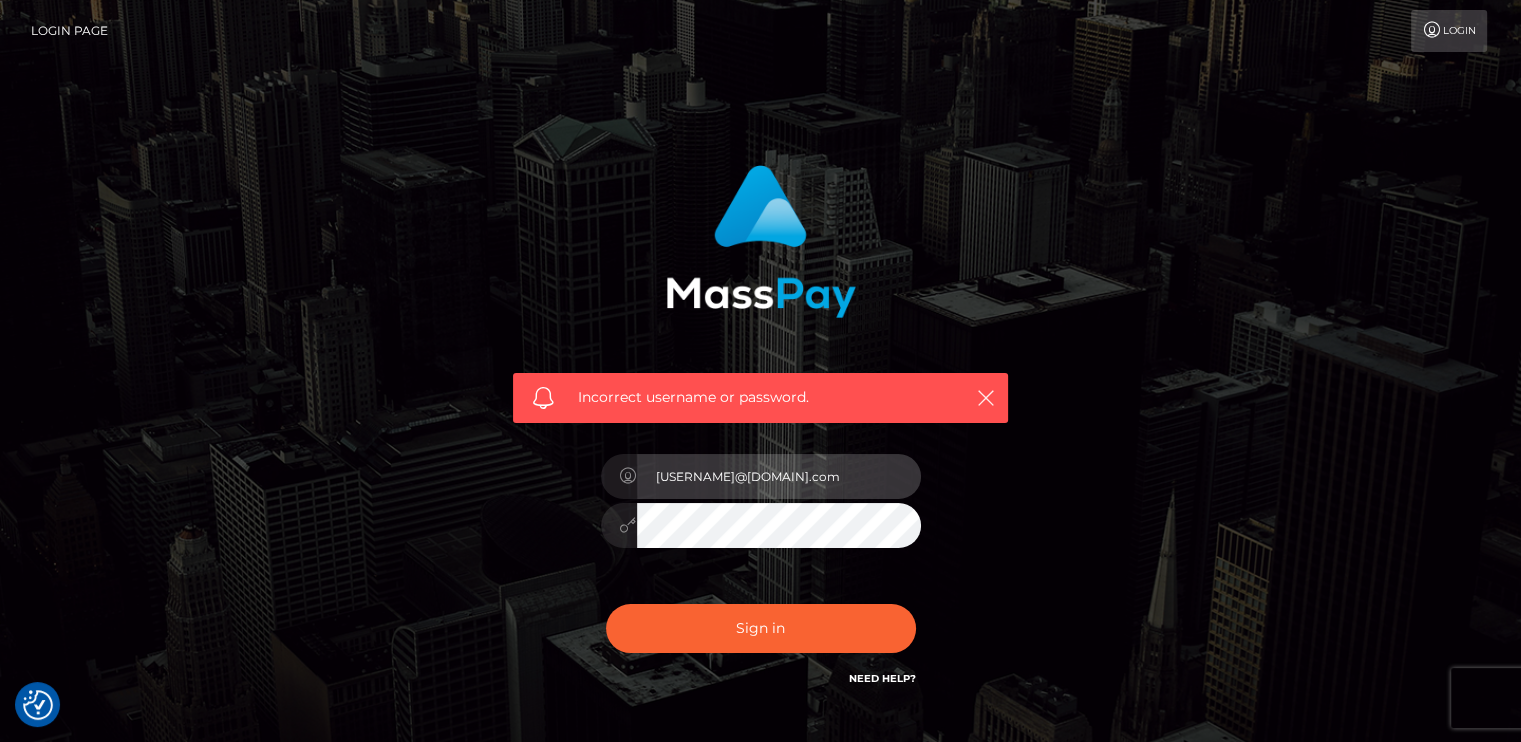 type on "[USERNAME]@[DOMAIN].com" 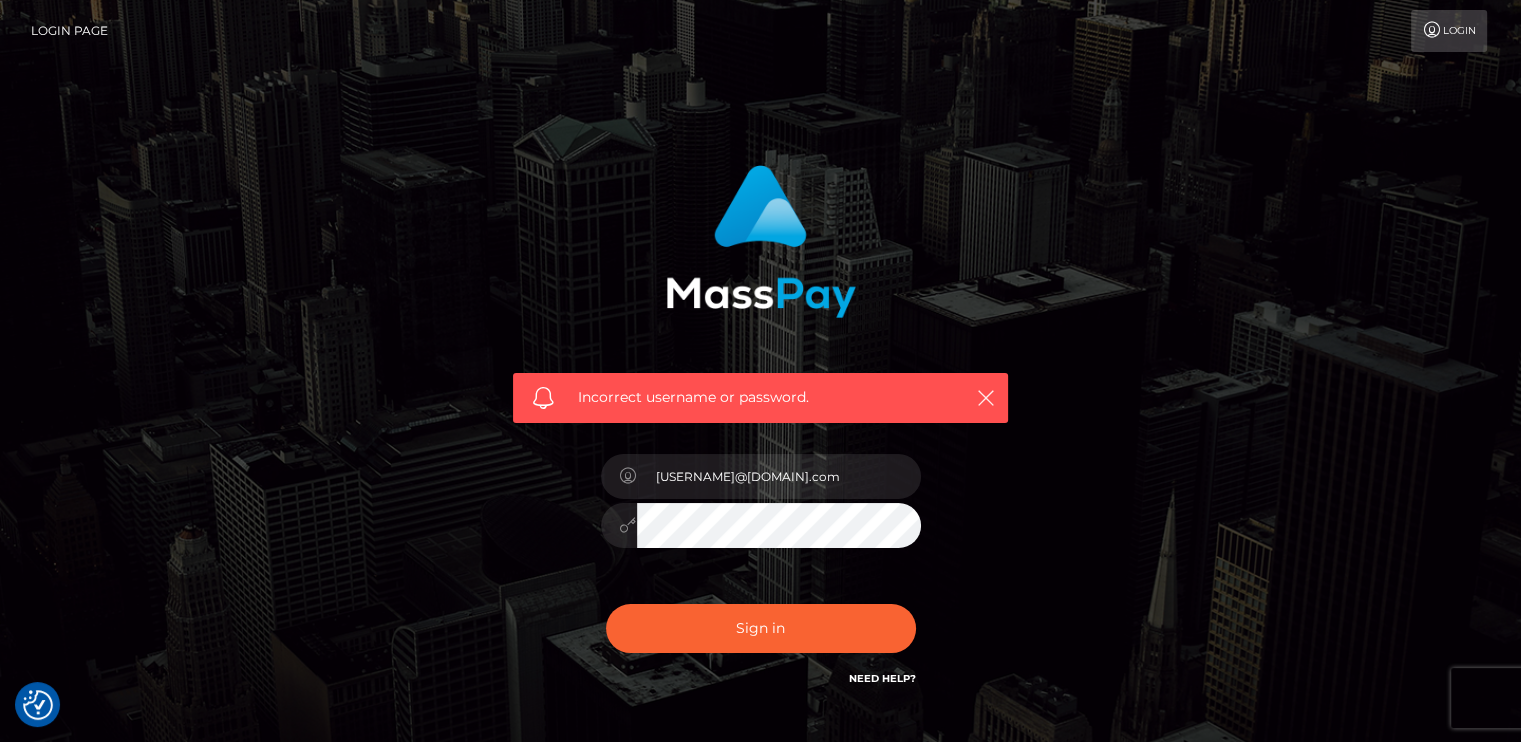 click on "Sign in" at bounding box center (761, 628) 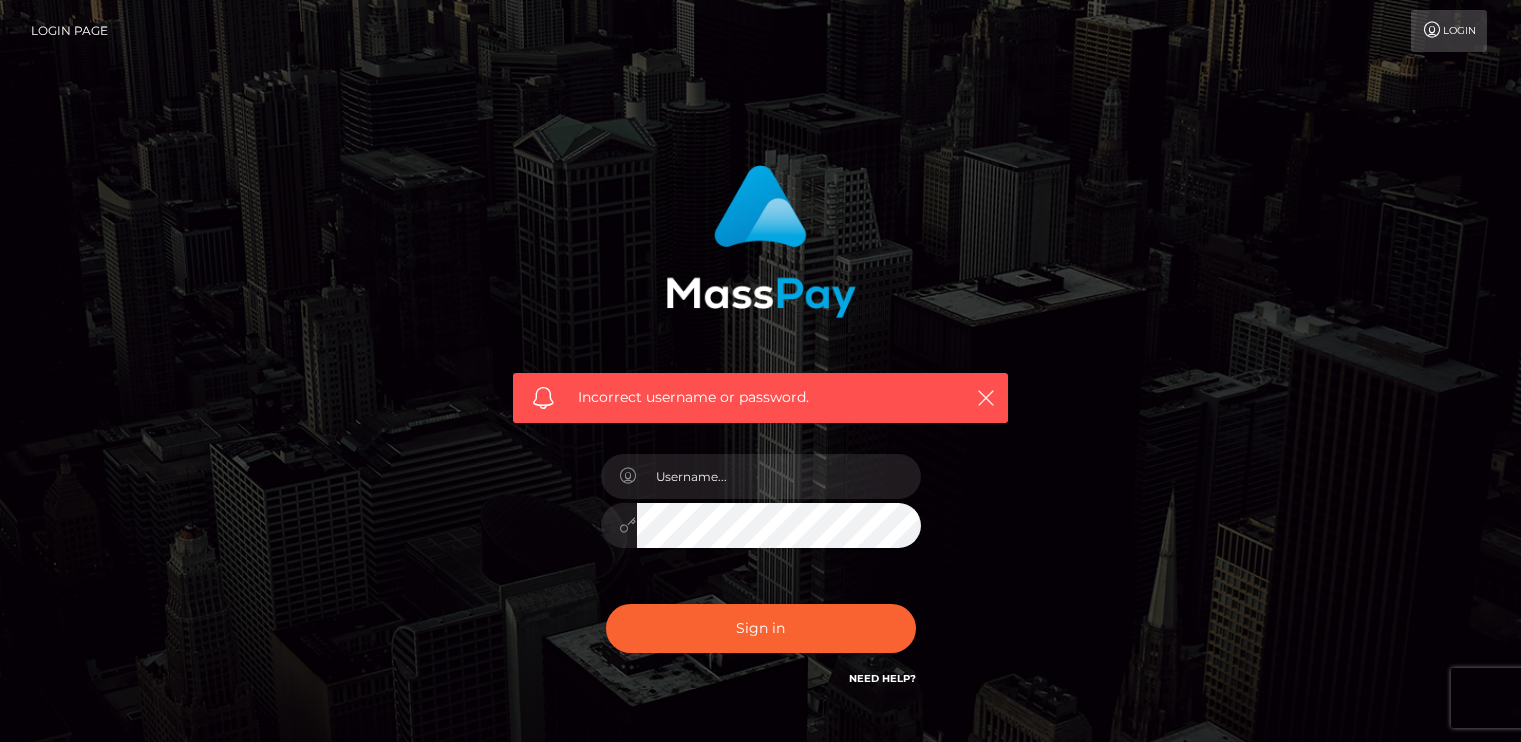 scroll, scrollTop: 0, scrollLeft: 0, axis: both 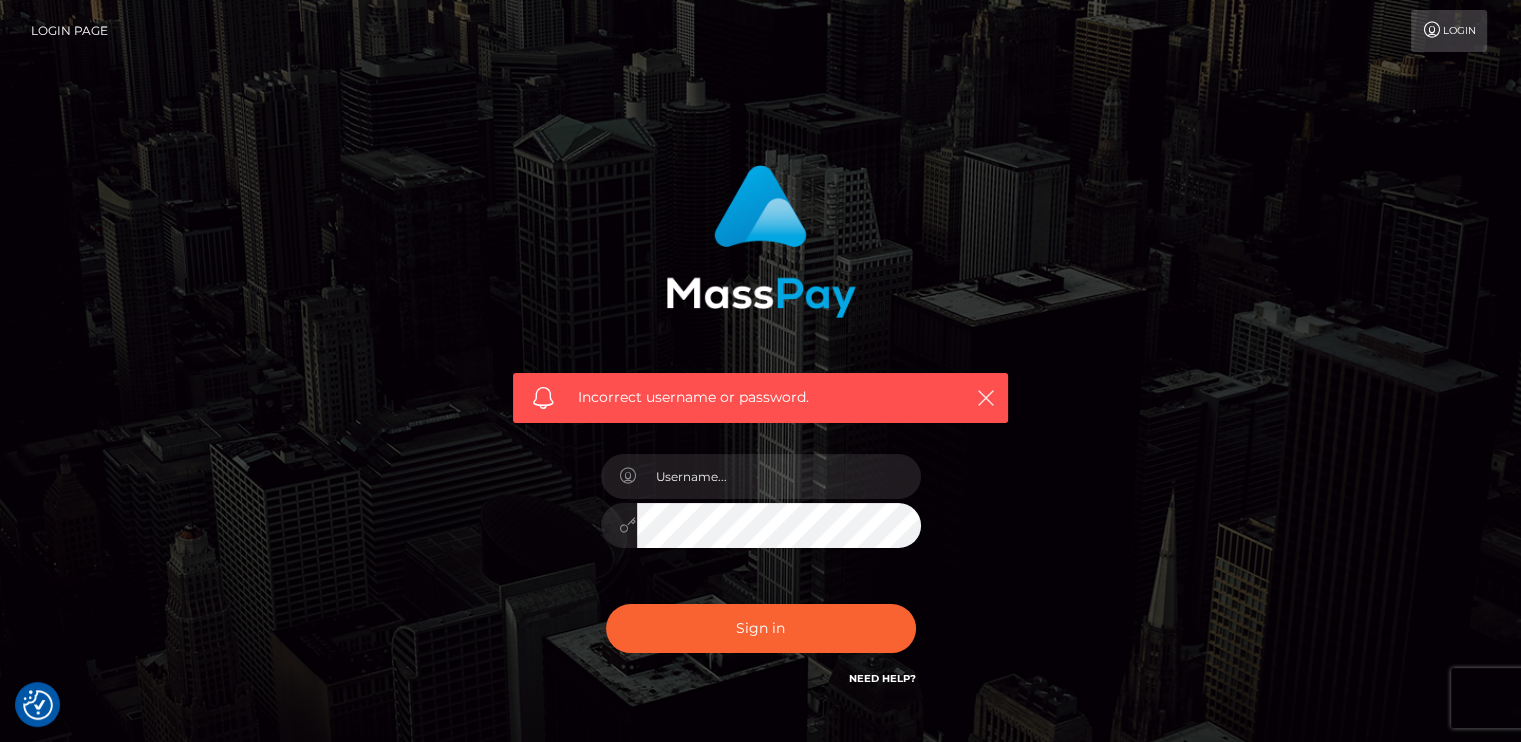 click on "Incorrect username or password." at bounding box center (761, 437) 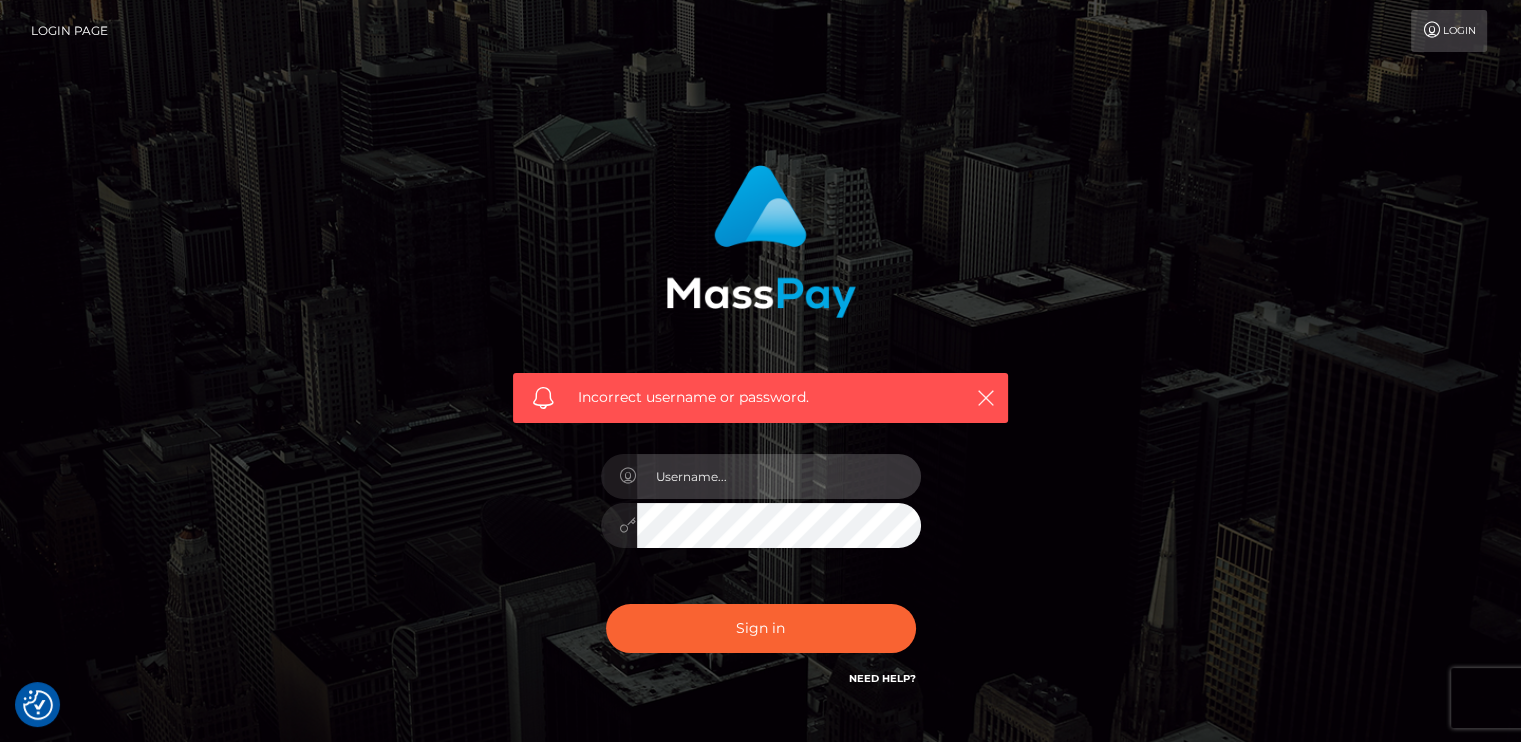 click at bounding box center (779, 476) 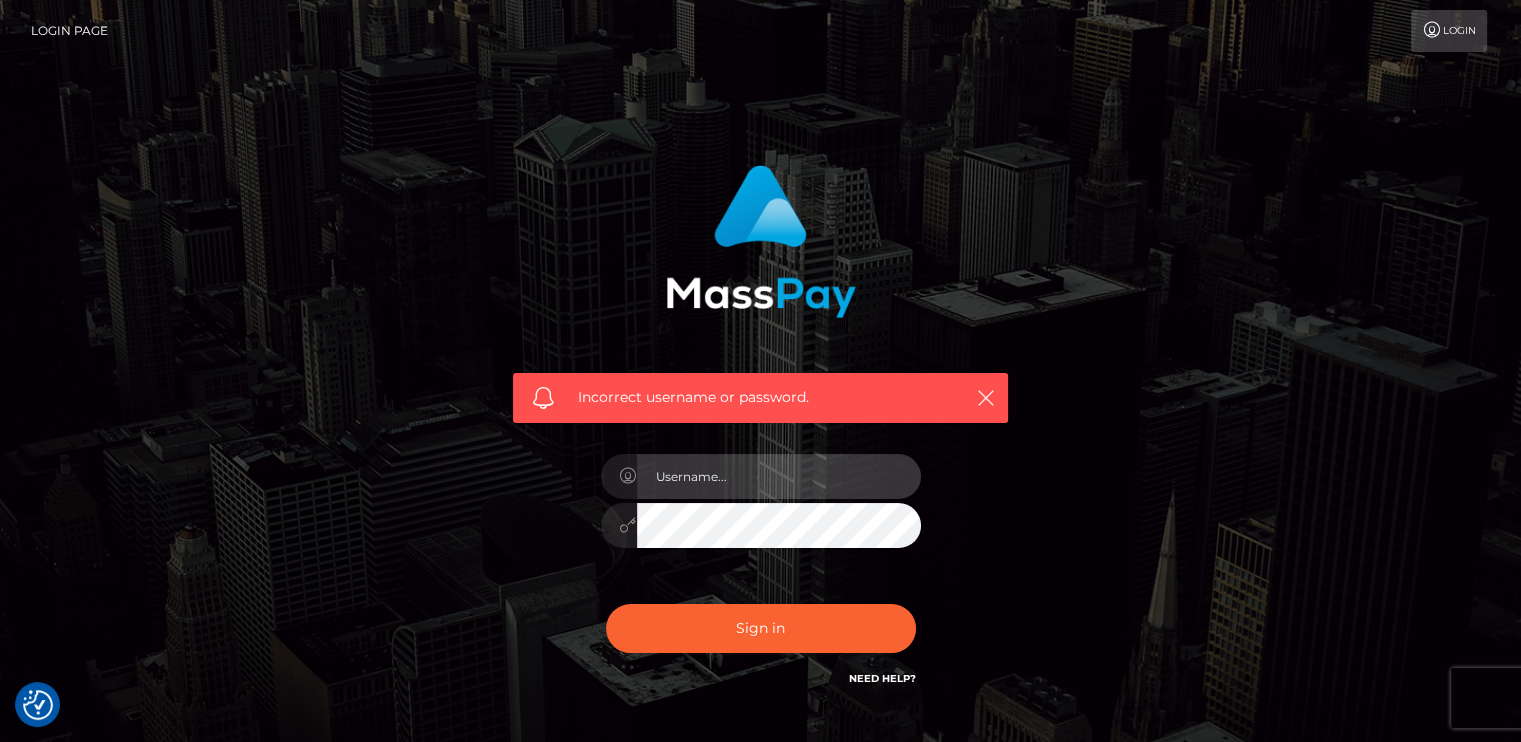 paste on "[USERNAME]@[DOMAIN].com" 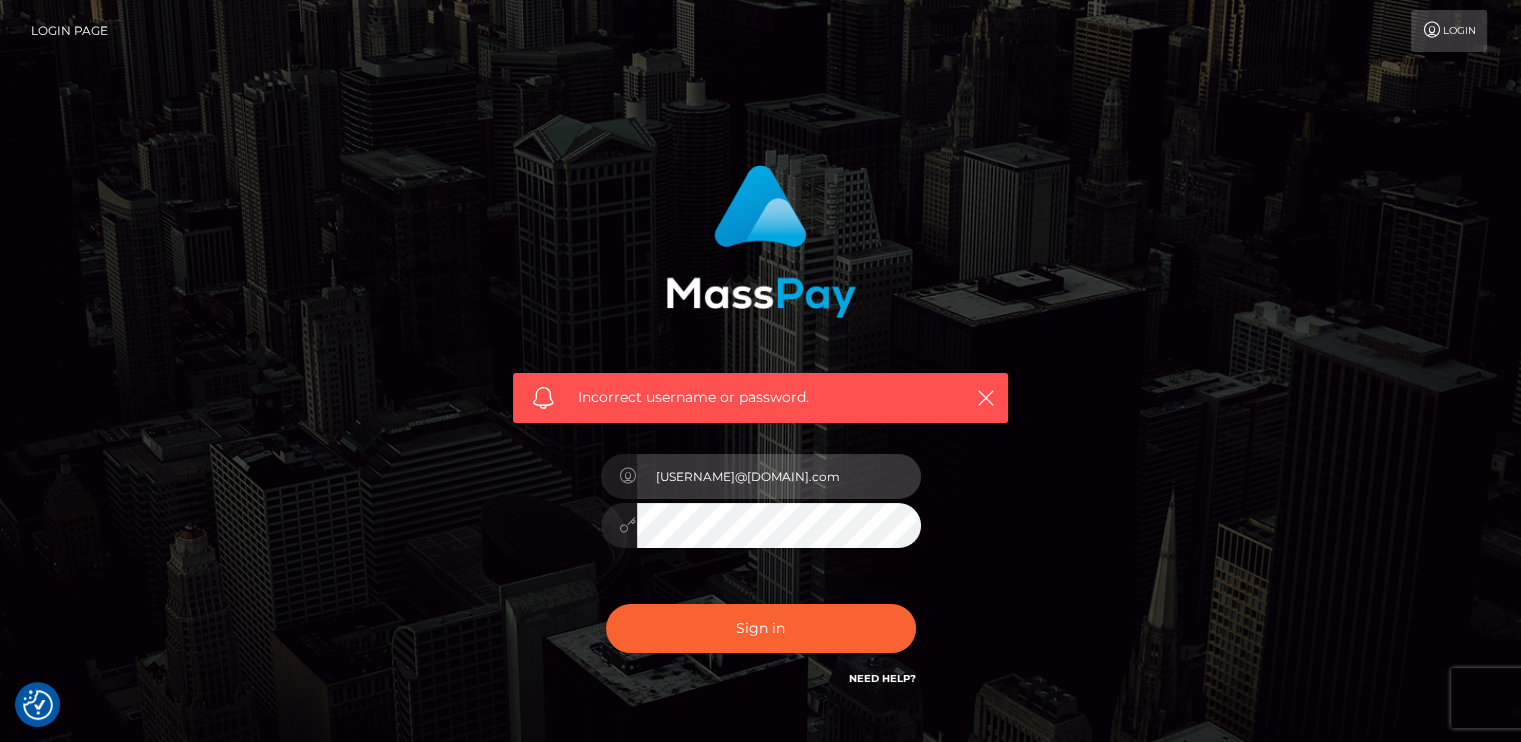 click on "[USERNAME]@[DOMAIN].com" at bounding box center [779, 476] 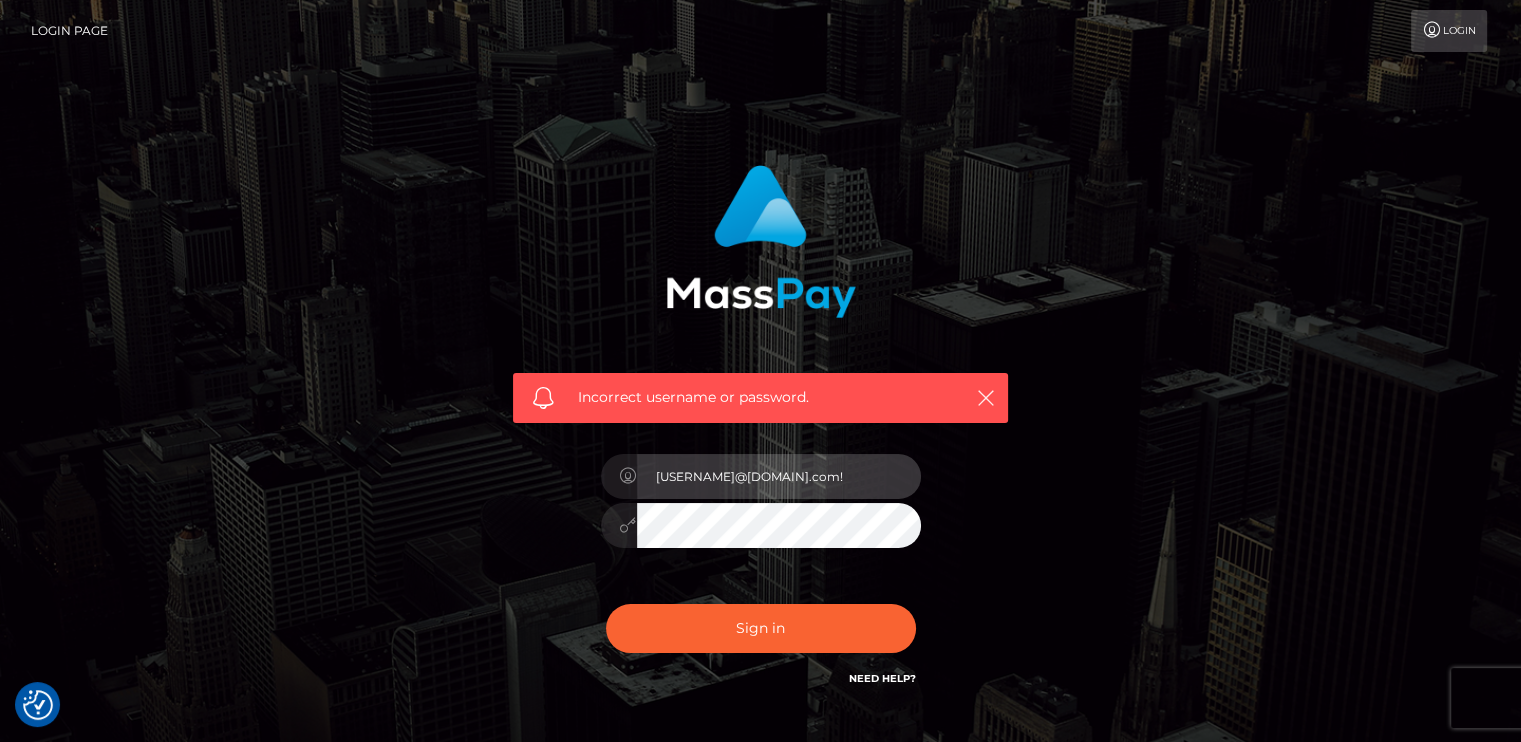 type on "[USERNAME]@[DOMAIN].com" 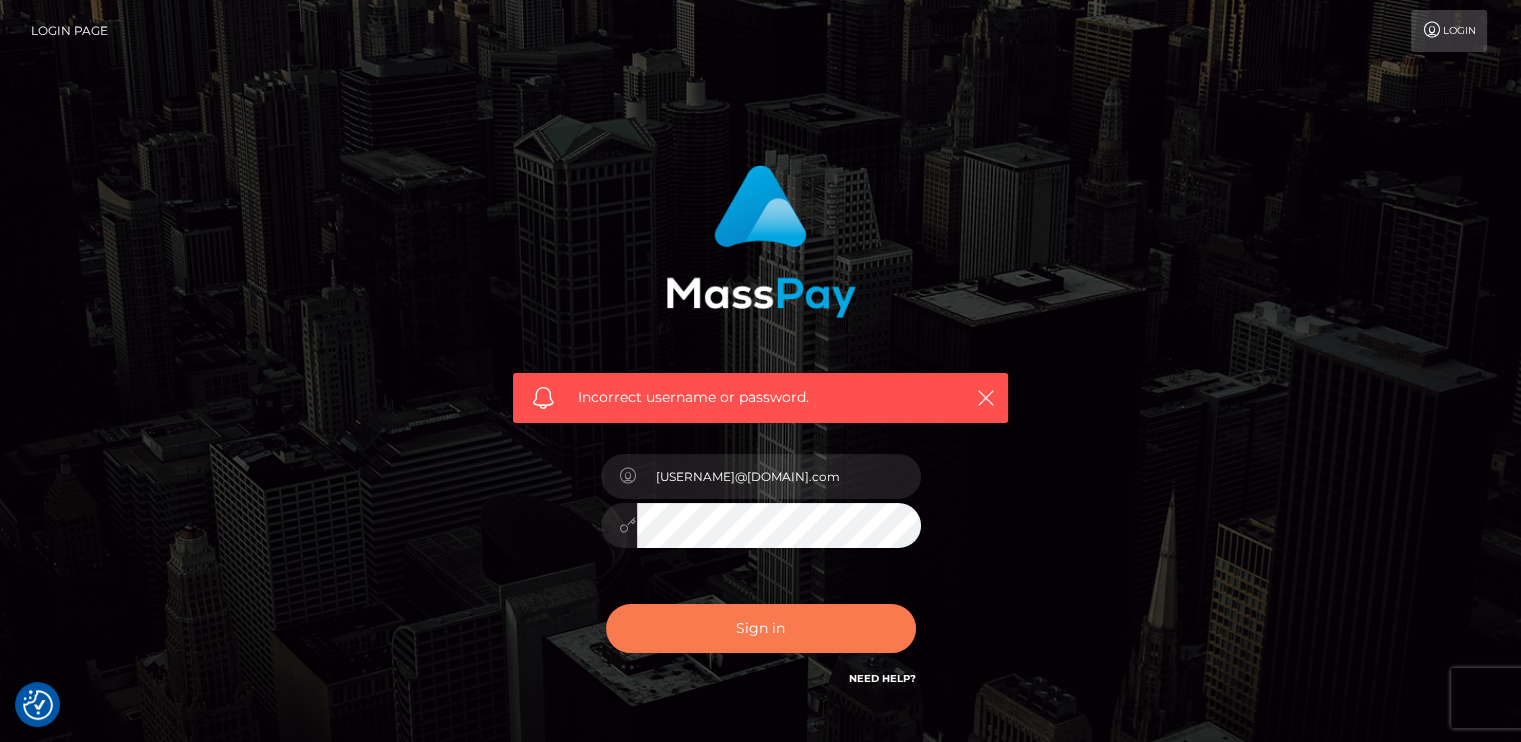 click on "Sign in" at bounding box center (761, 628) 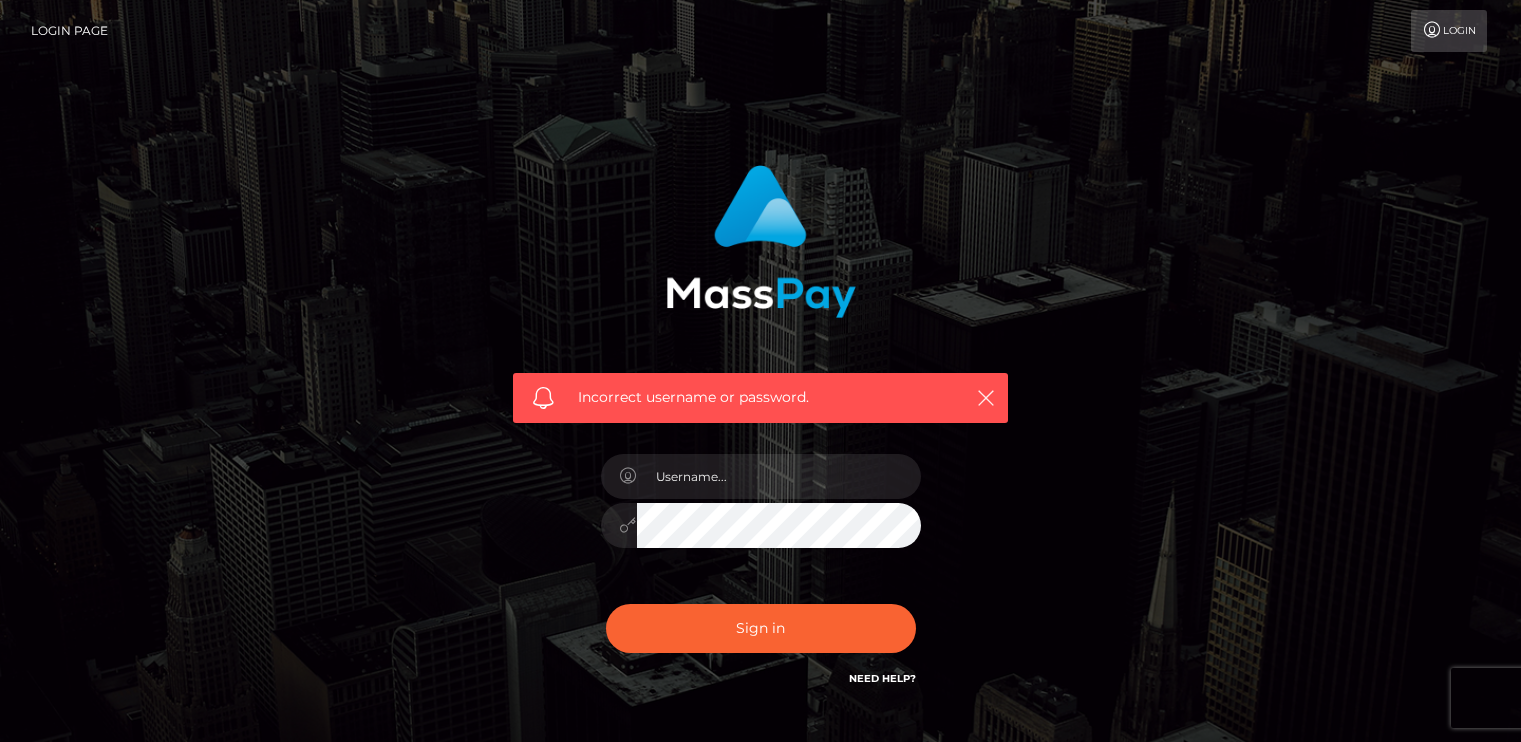 scroll, scrollTop: 0, scrollLeft: 0, axis: both 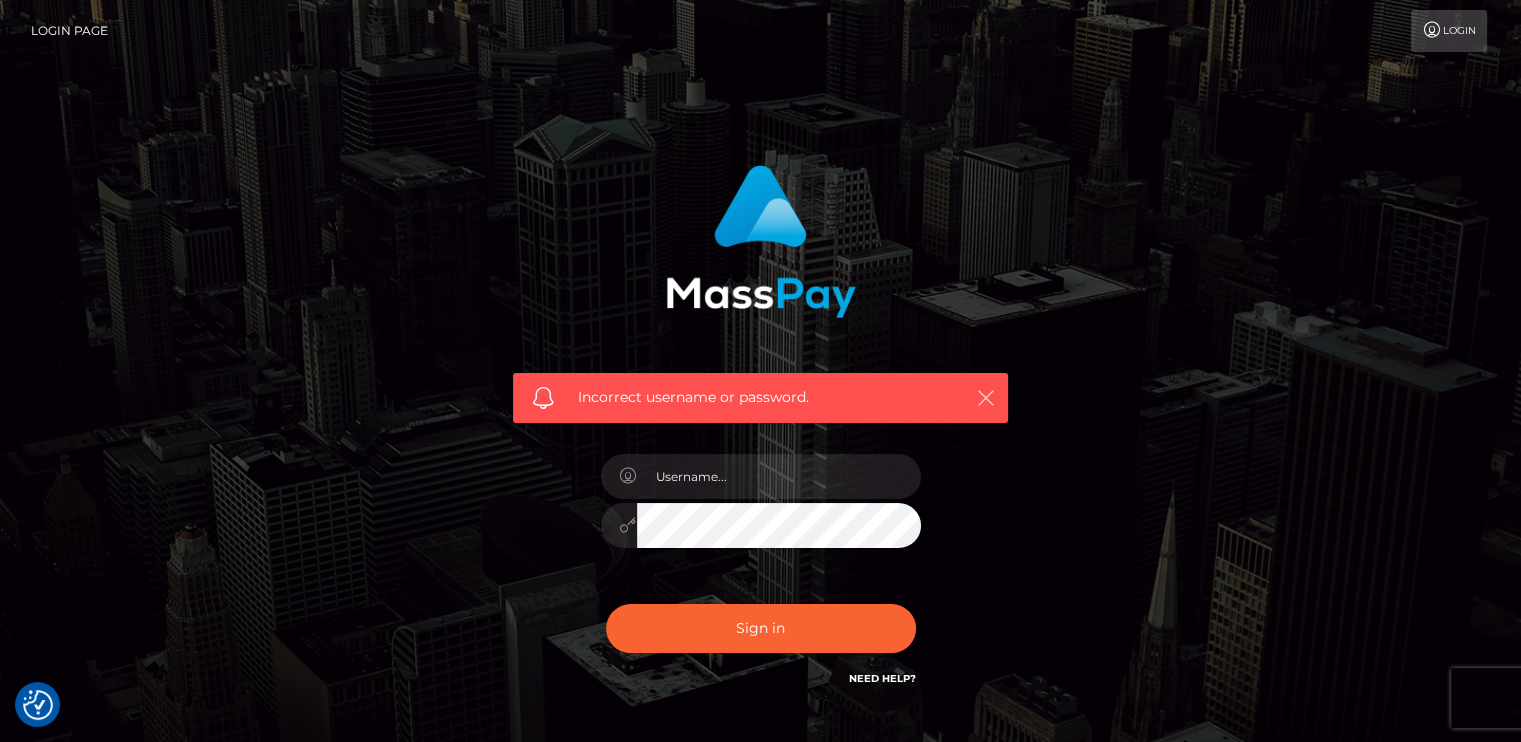 click at bounding box center [986, 398] 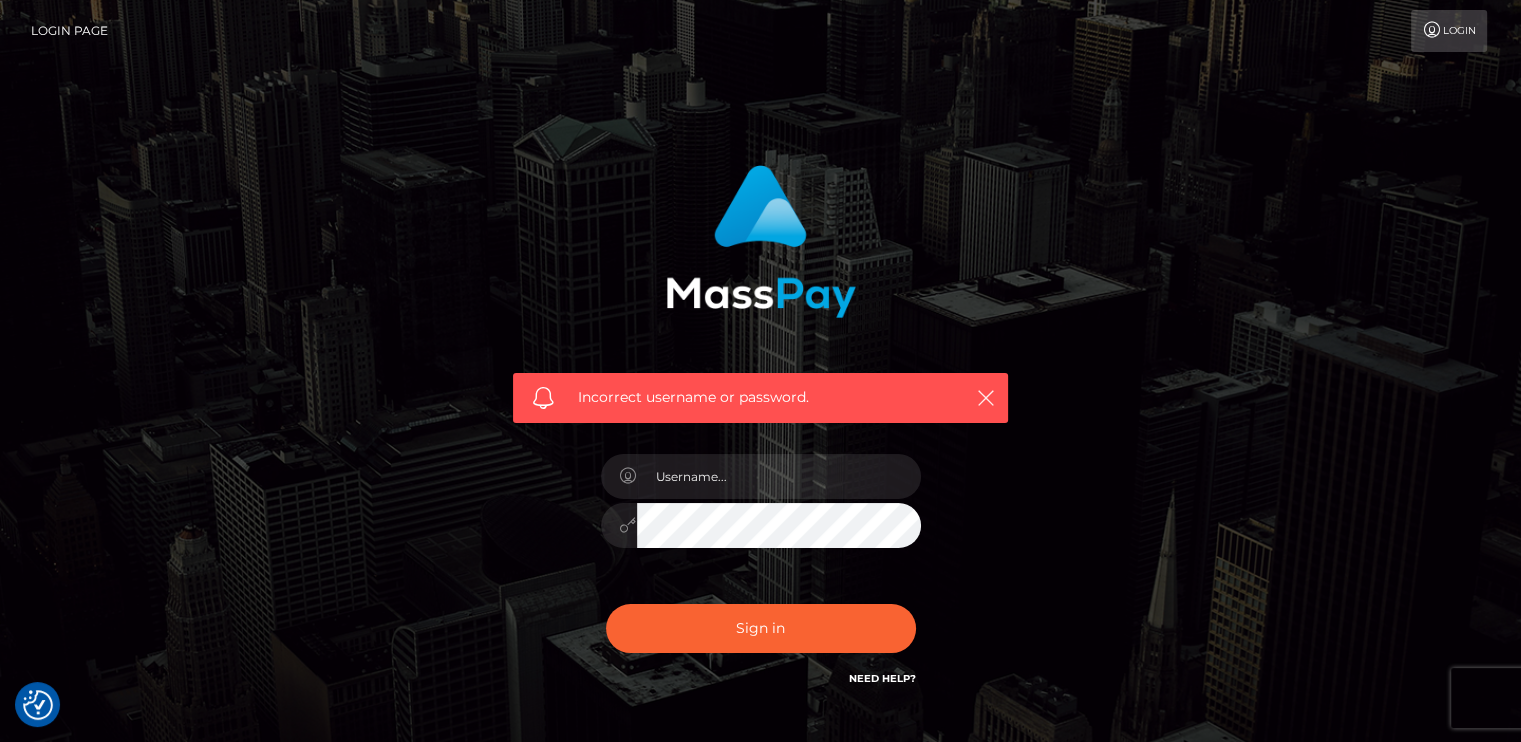 click on "Login" at bounding box center [1449, 31] 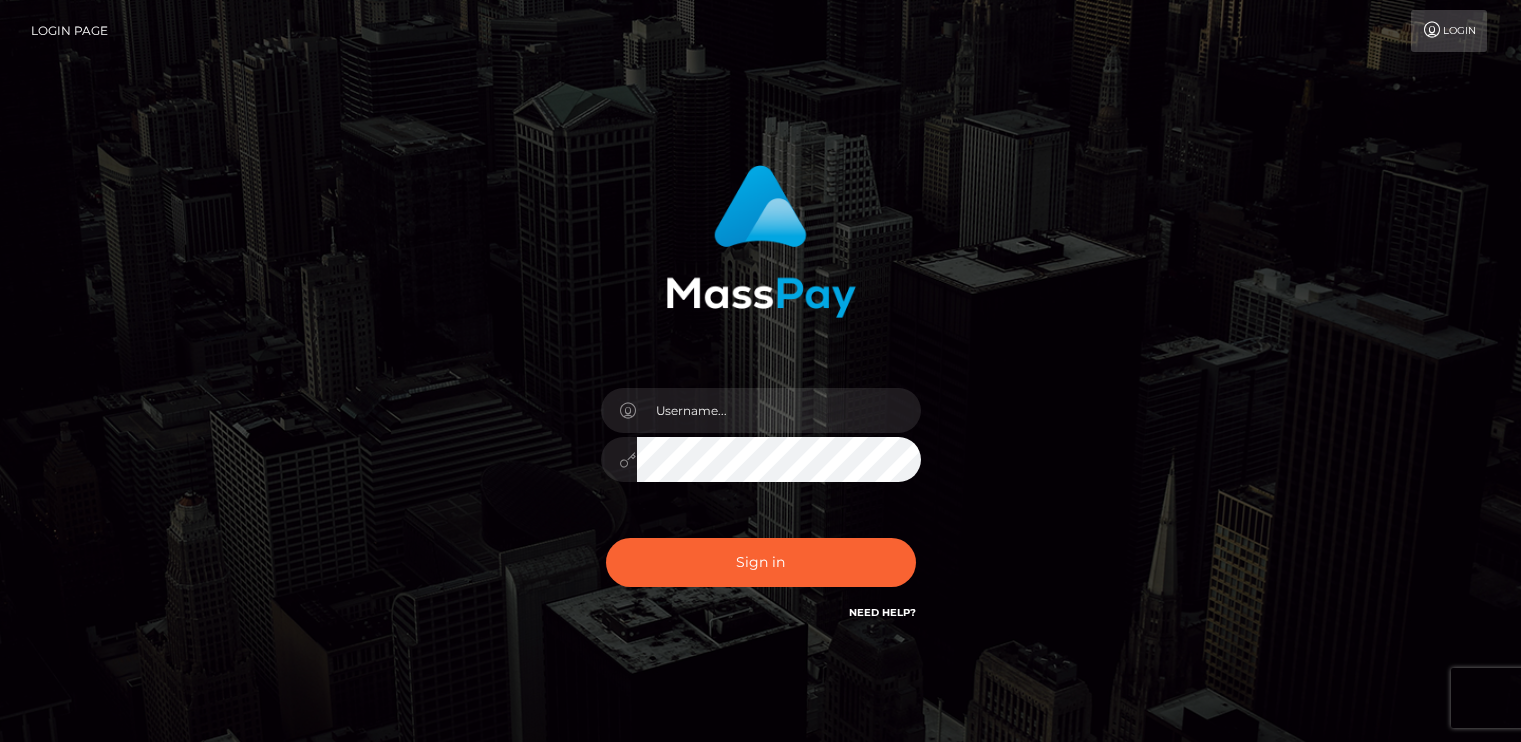scroll, scrollTop: 0, scrollLeft: 0, axis: both 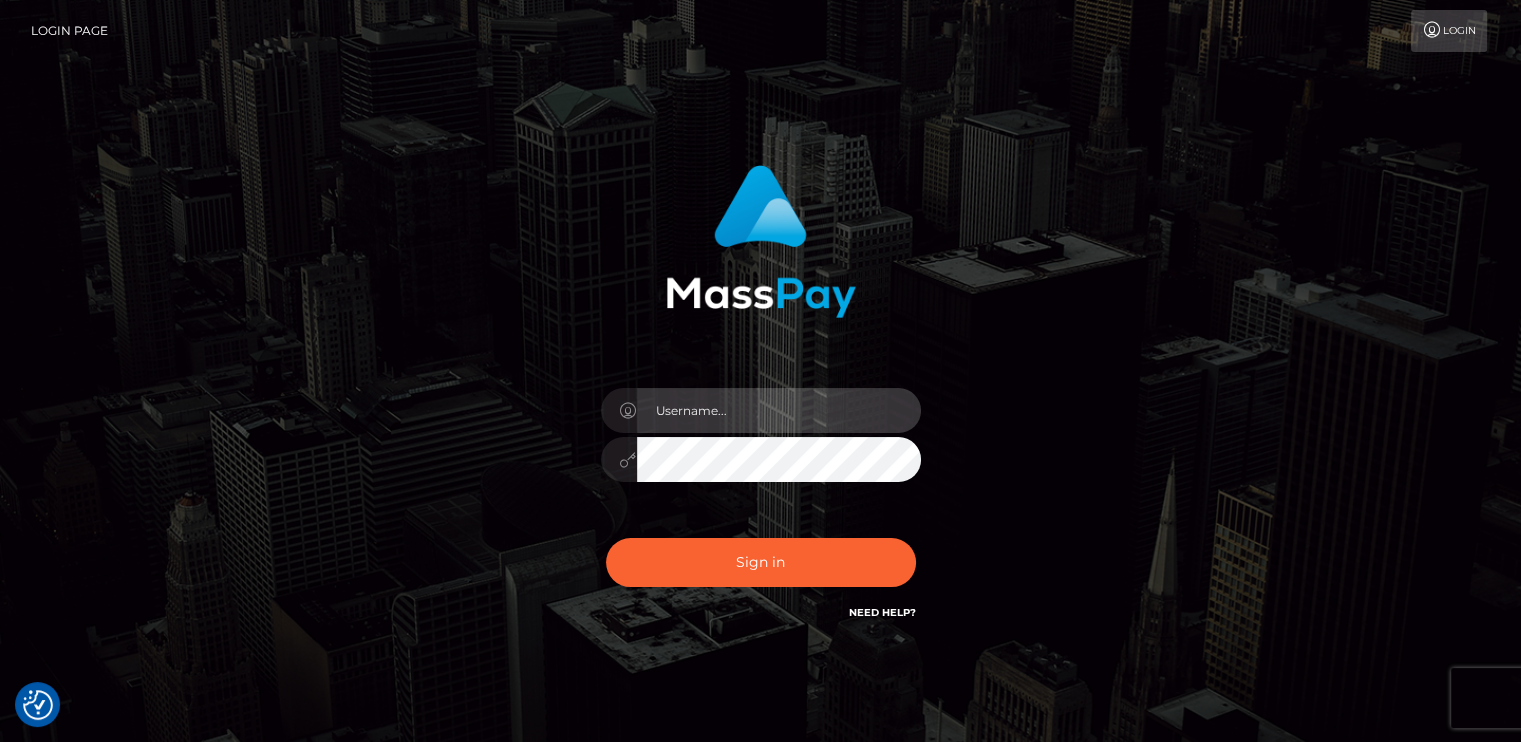 click at bounding box center [779, 410] 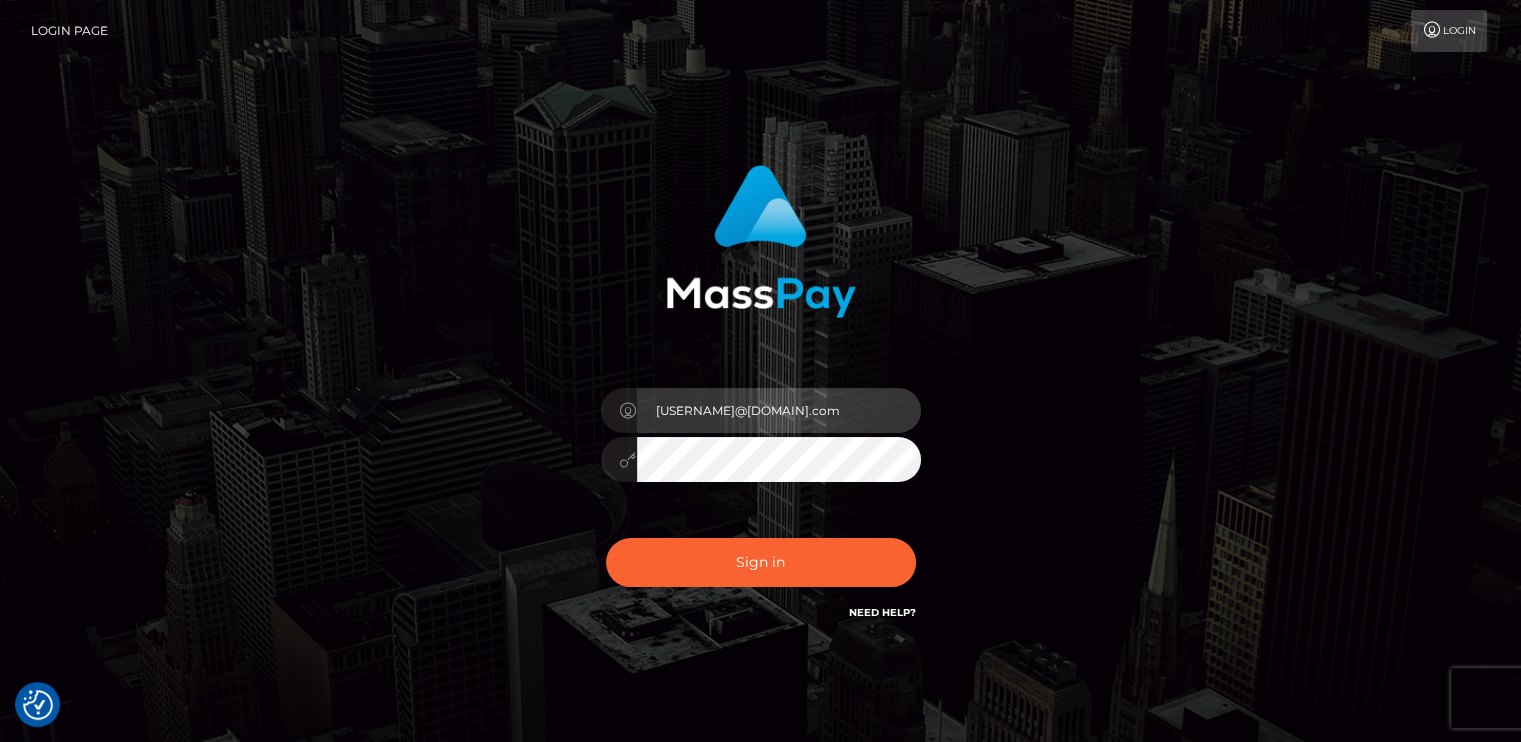 type on "zendaya.miss@yahoo.com" 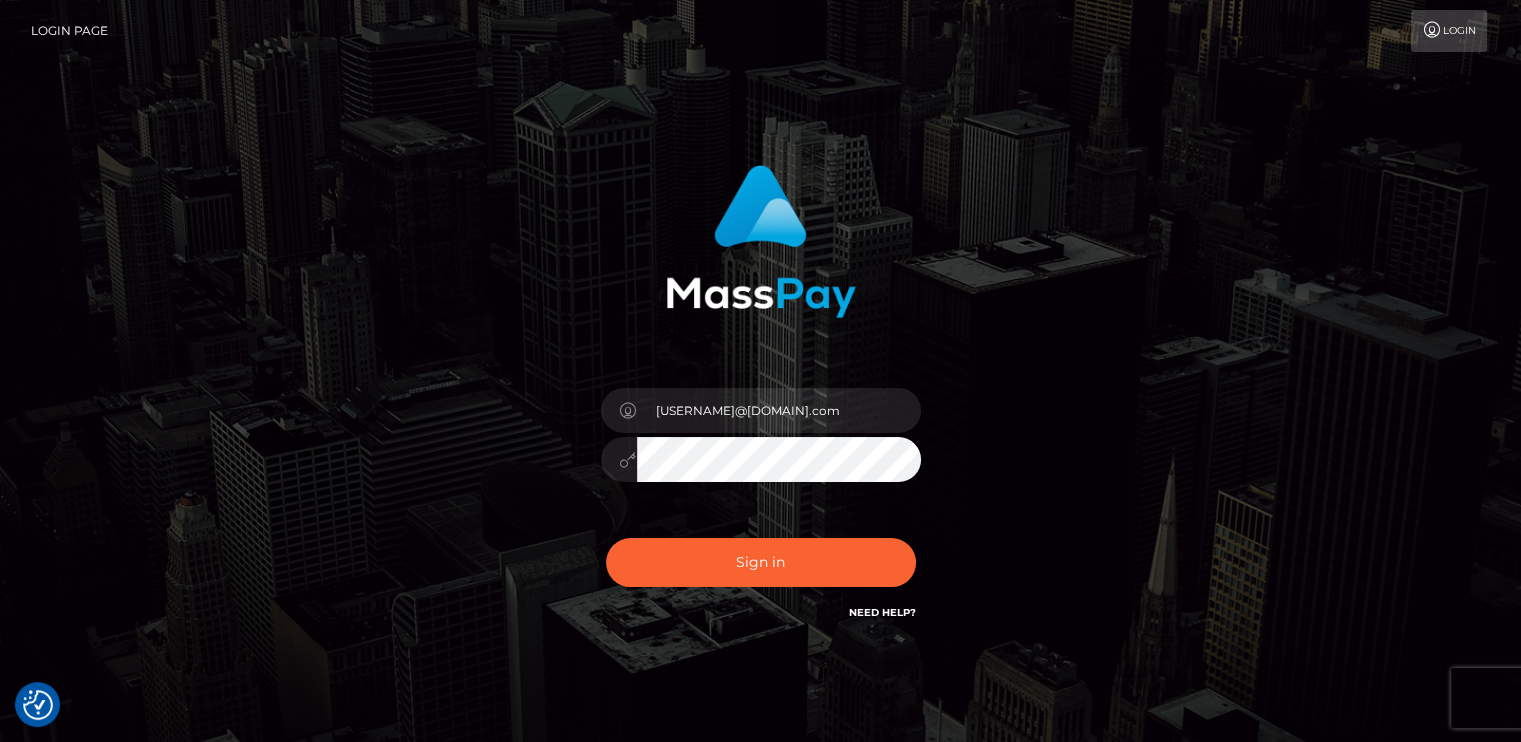 click on "Sign in" at bounding box center [761, 562] 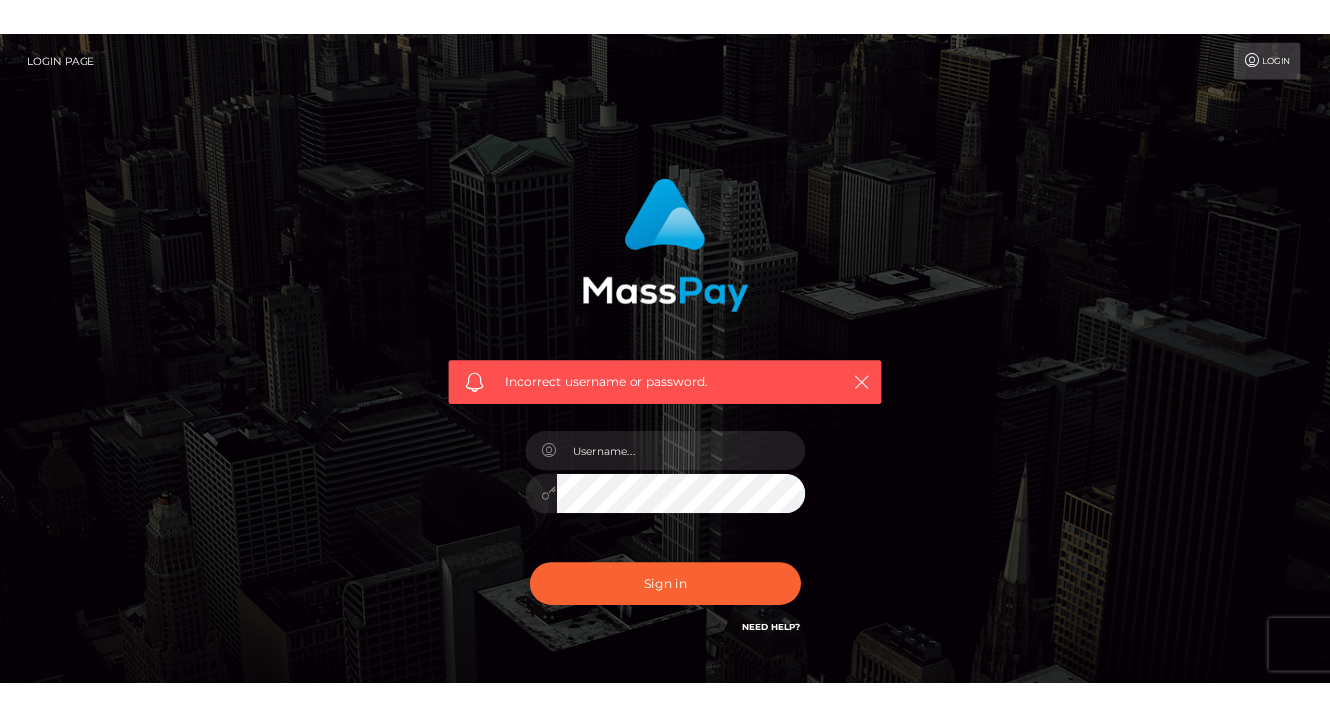 scroll, scrollTop: 0, scrollLeft: 0, axis: both 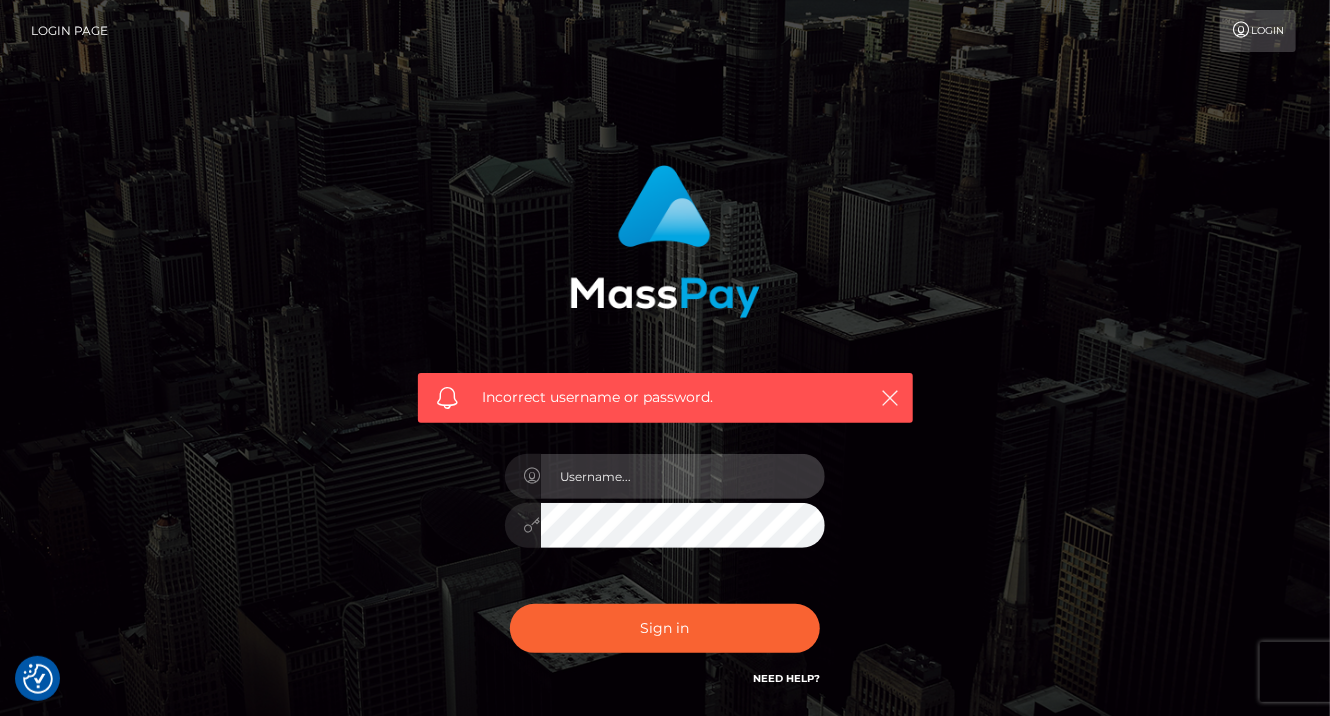 click at bounding box center [683, 476] 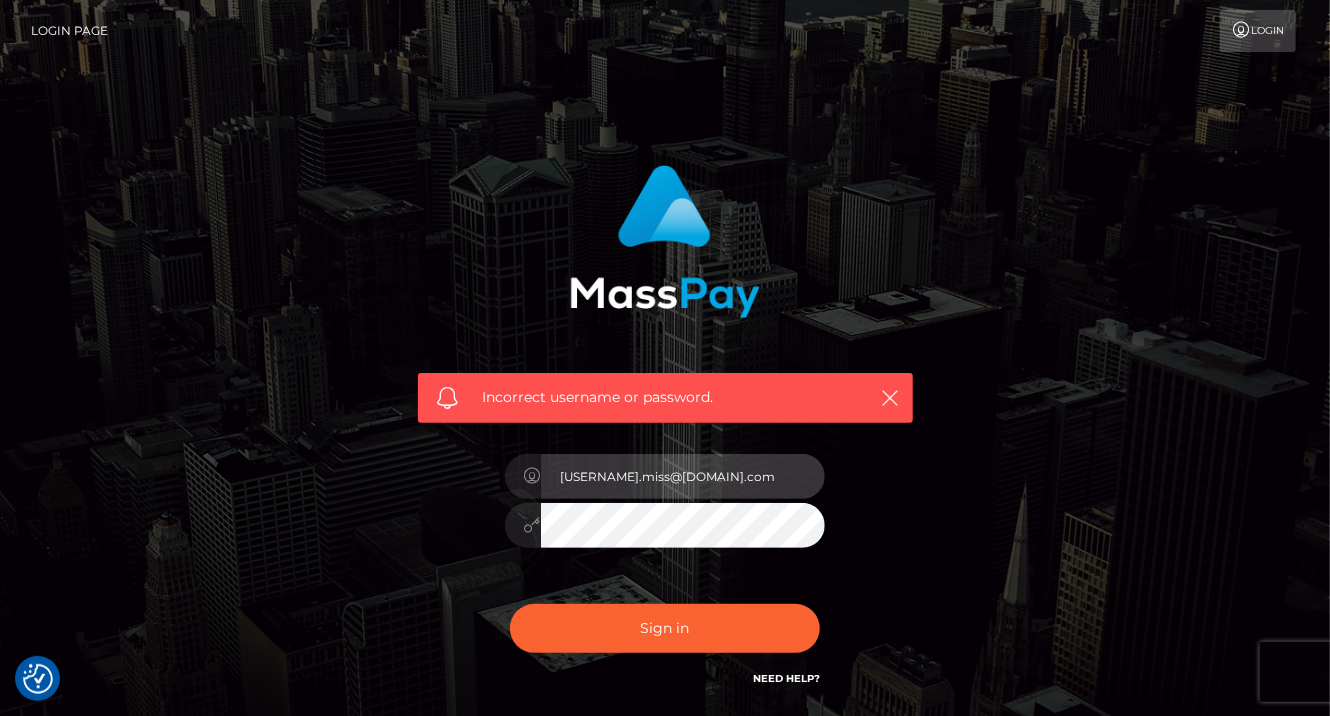 type on "[USERNAME].miss@[DOMAIN].com" 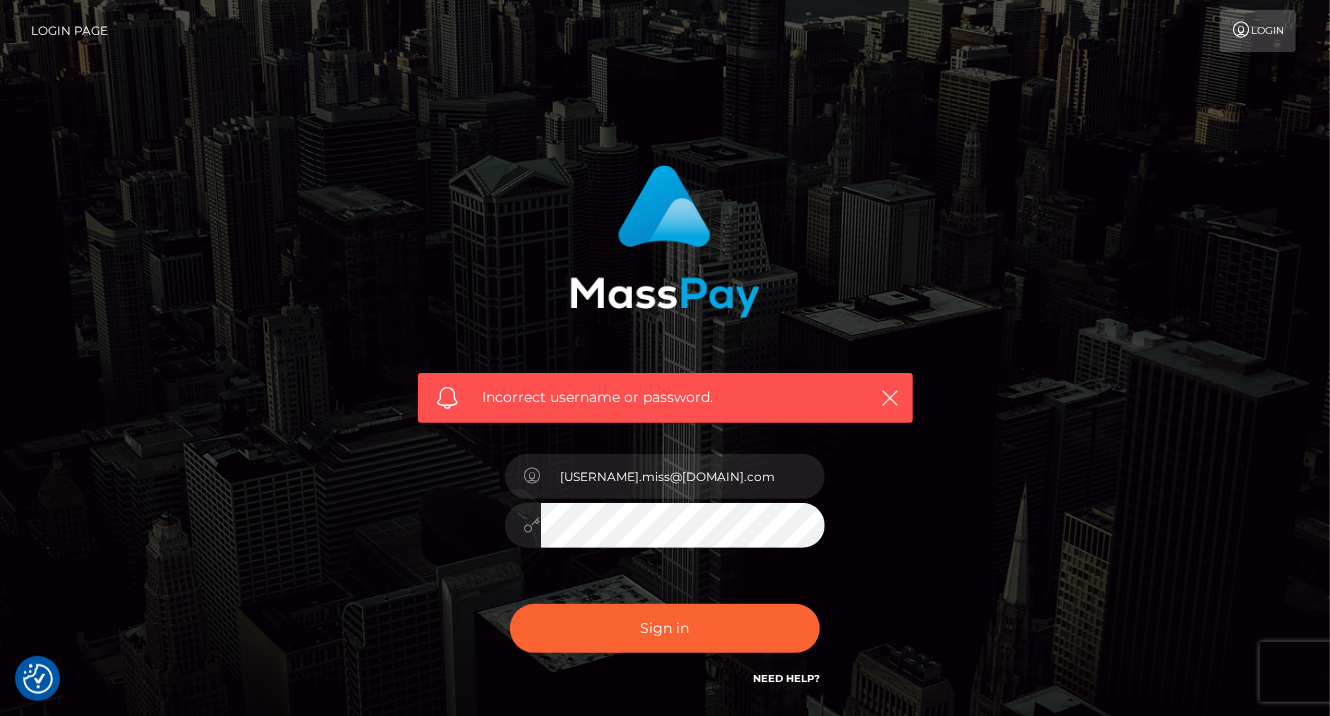 click on "Sign in" at bounding box center [665, 628] 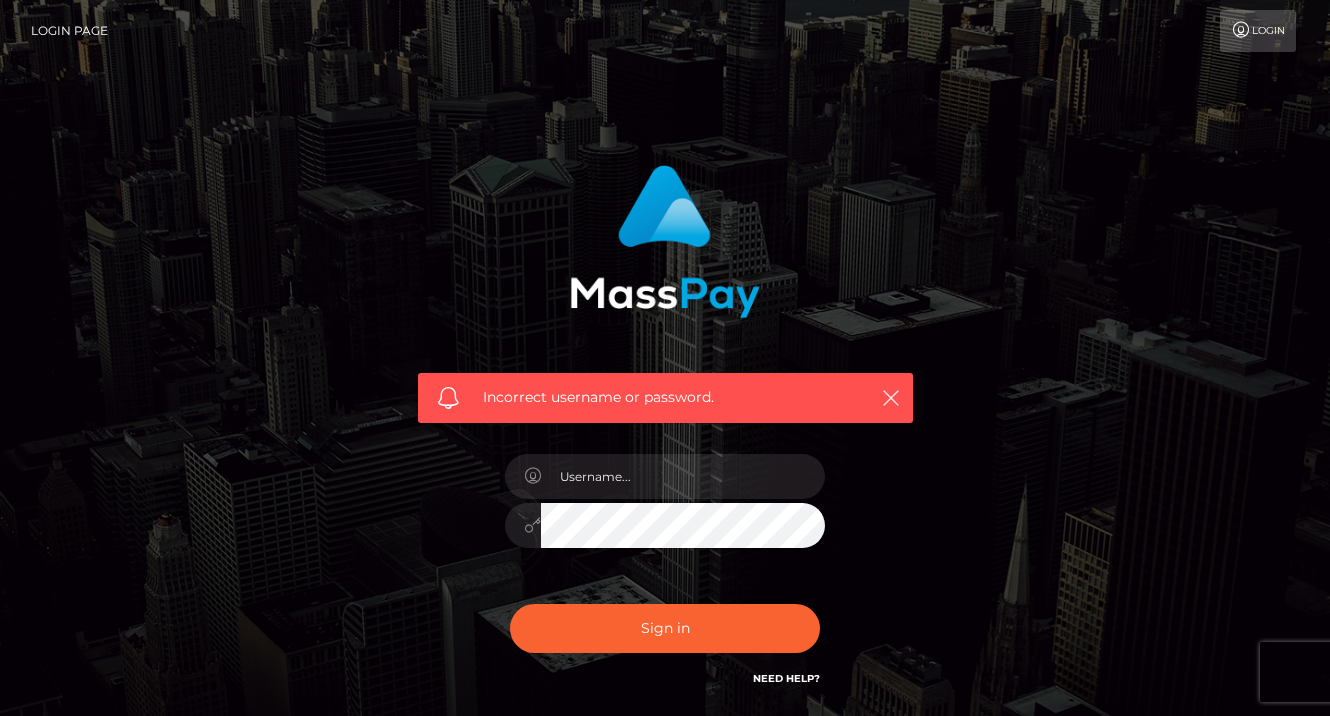scroll, scrollTop: 0, scrollLeft: 0, axis: both 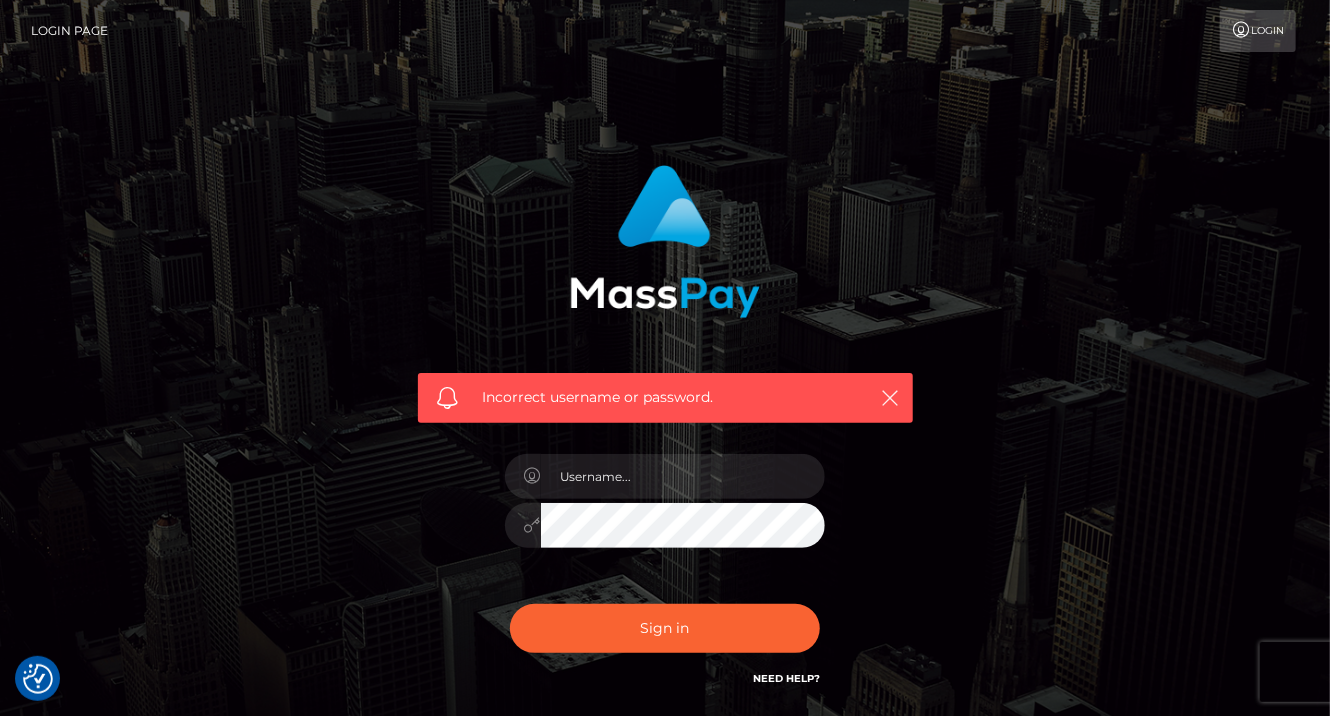 click on "Incorrect username or password." at bounding box center [665, 437] 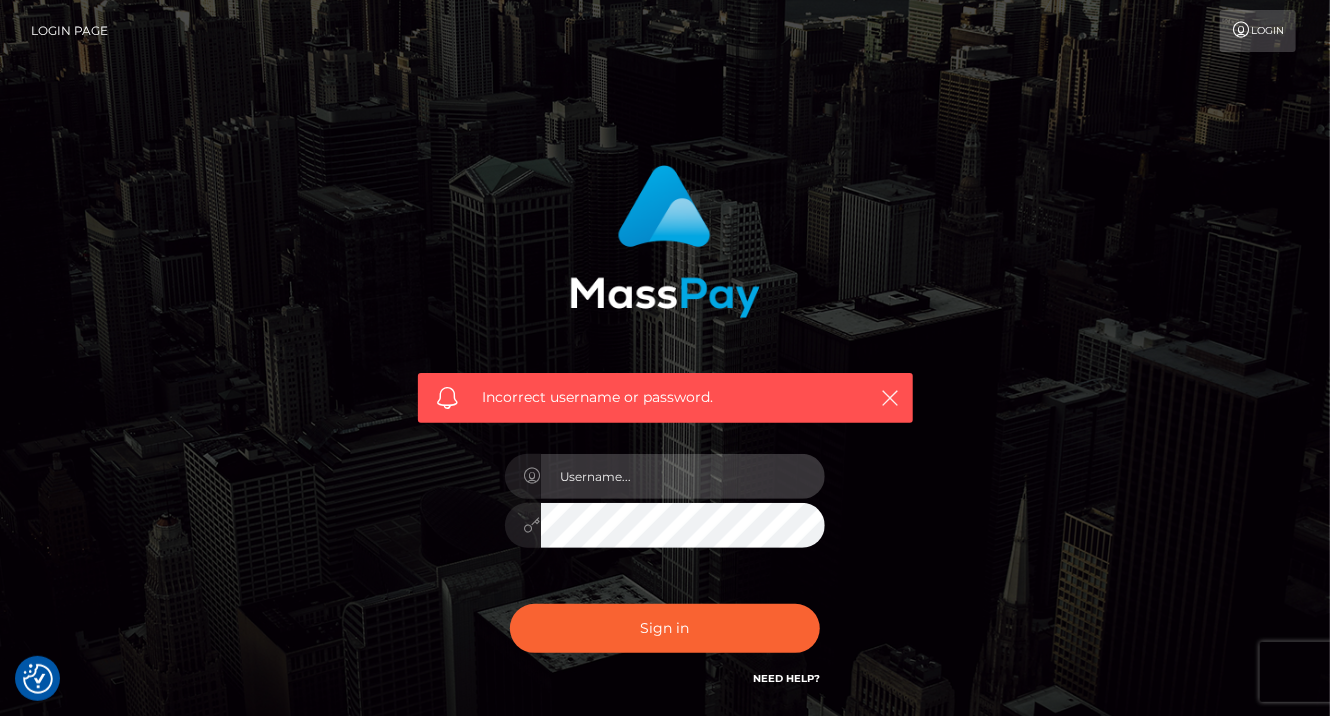 paste on "[EMAIL]" 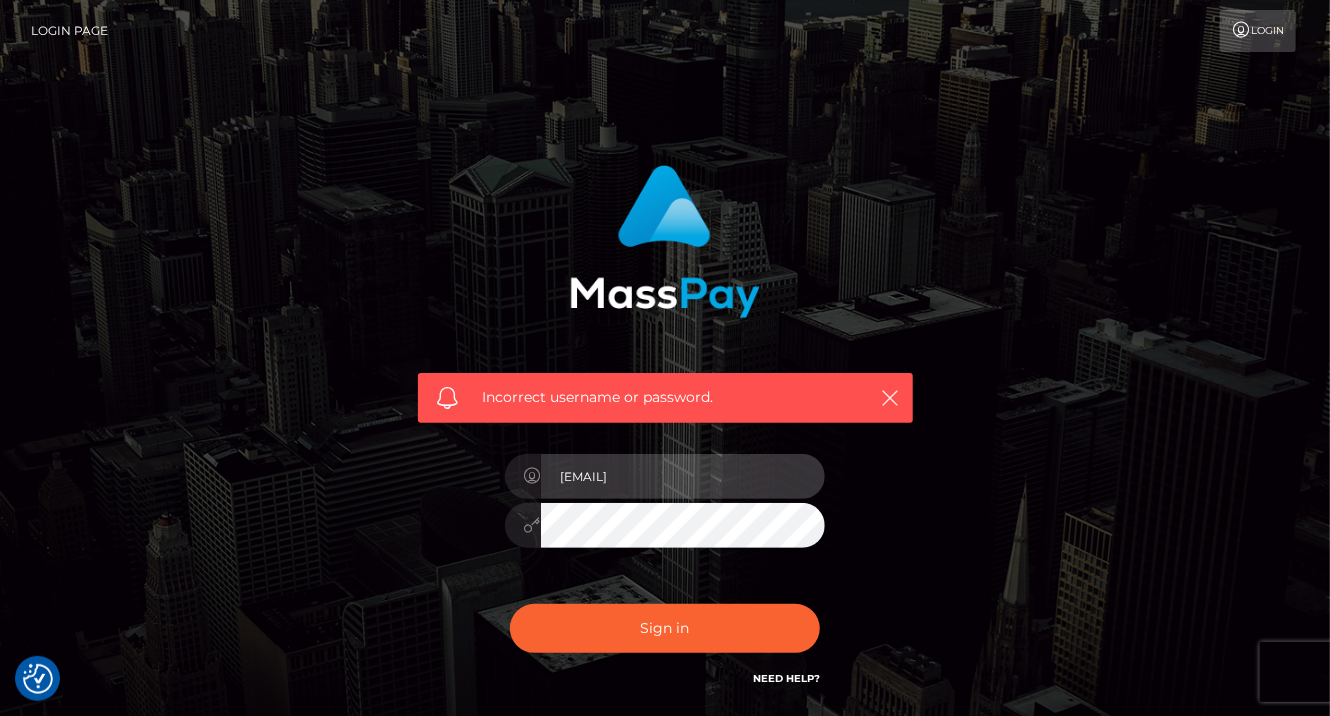 type on "[EMAIL]" 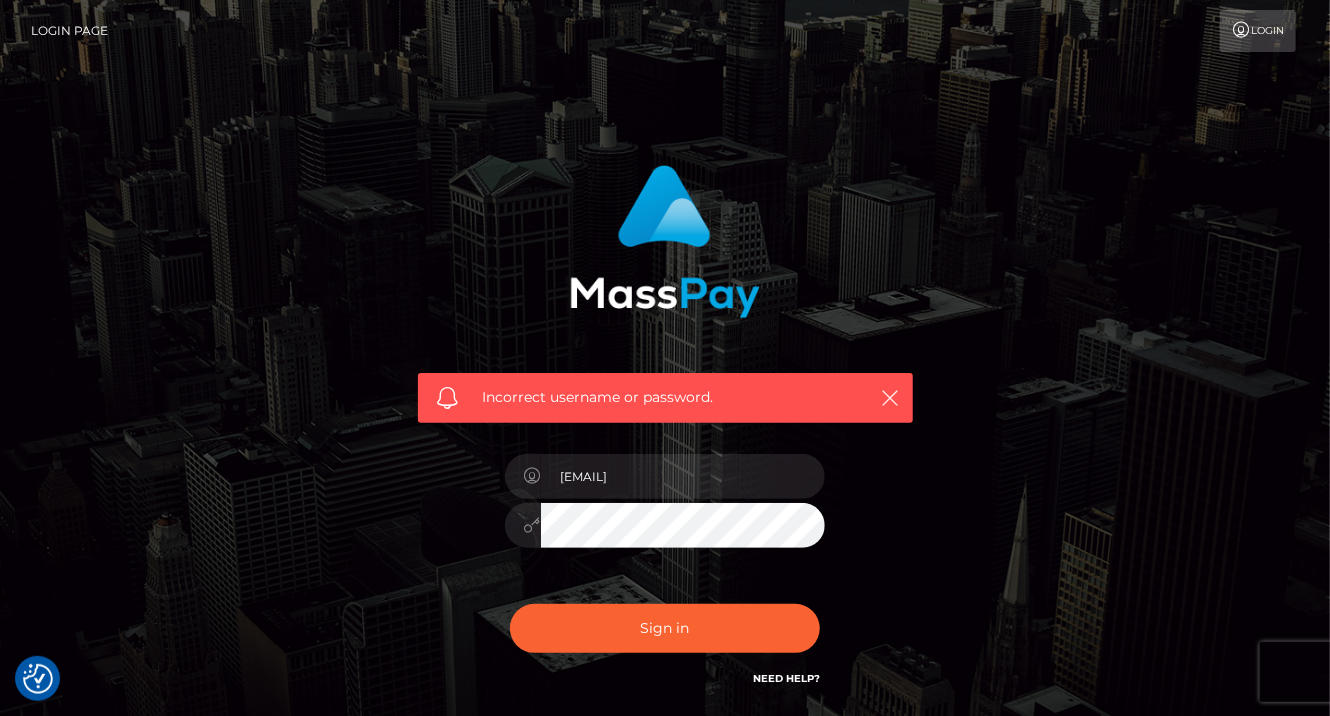 click on "Incorrect username or password.
[EMAIL]" at bounding box center (665, 437) 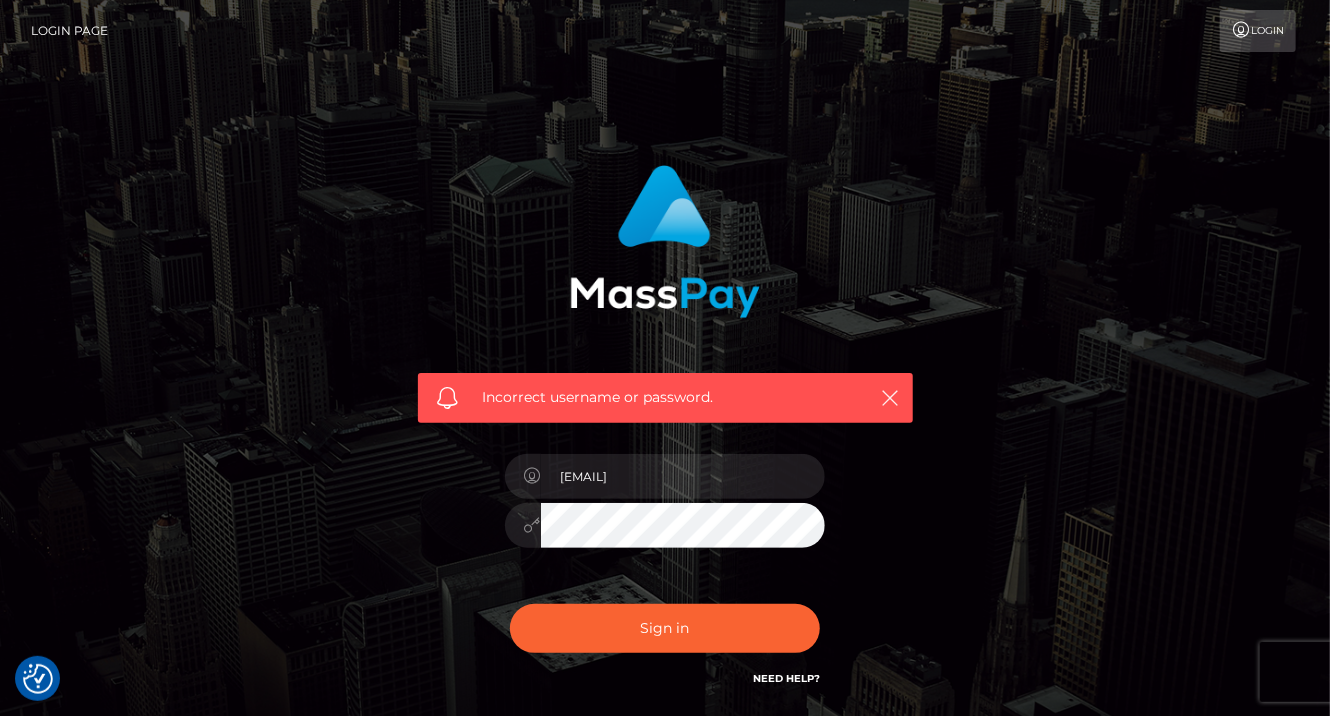 click on "Sign in" at bounding box center (665, 628) 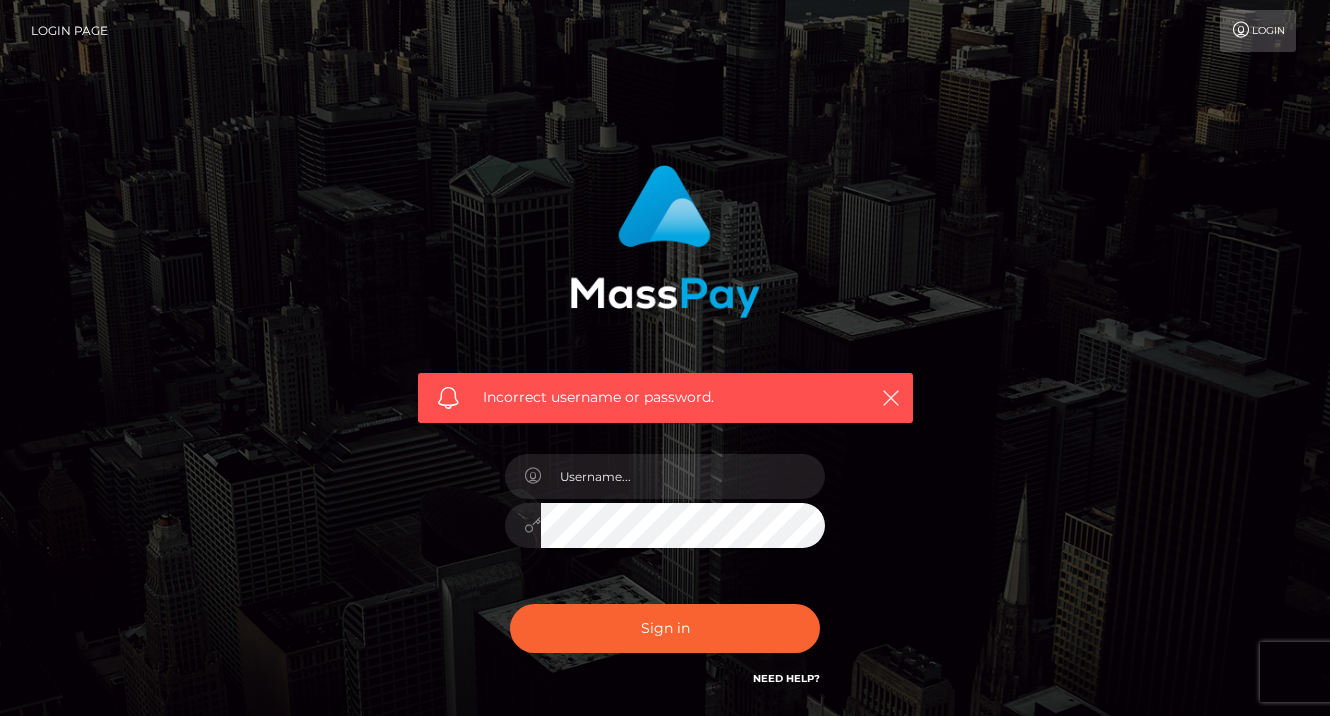 scroll, scrollTop: 0, scrollLeft: 0, axis: both 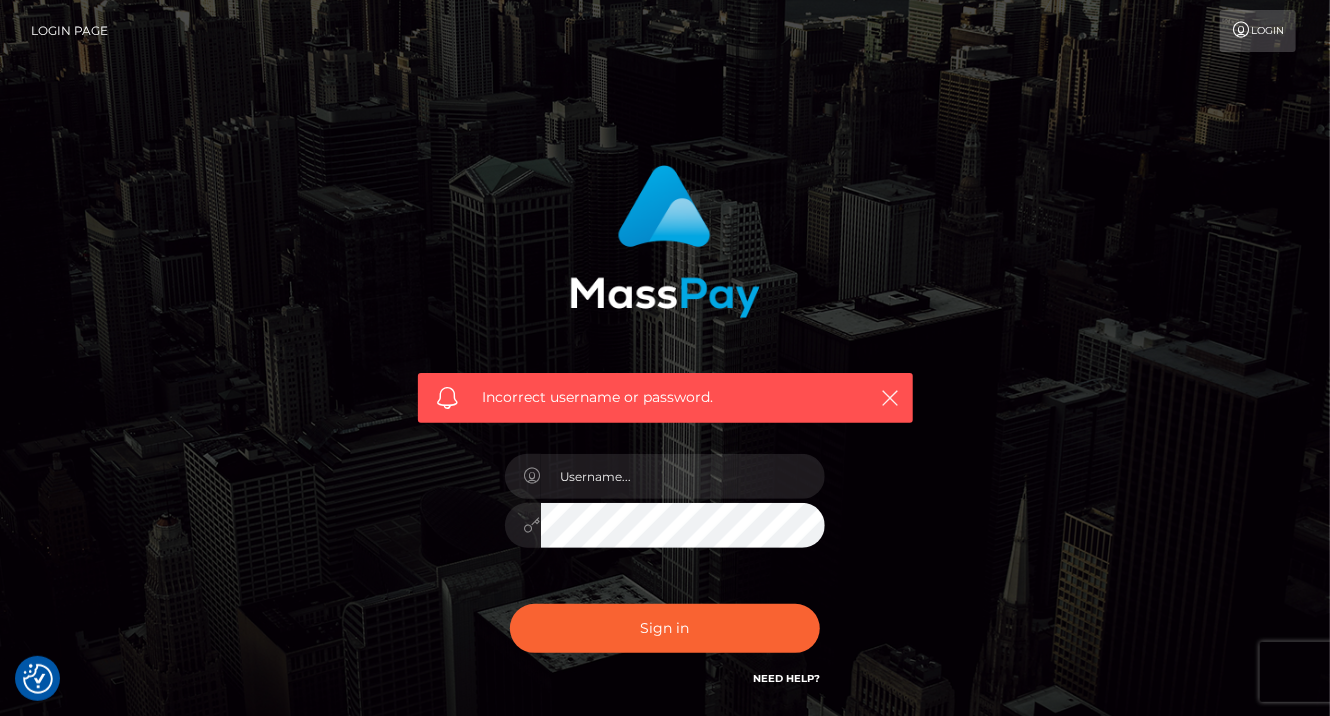click on "Login Page" at bounding box center (69, 31) 